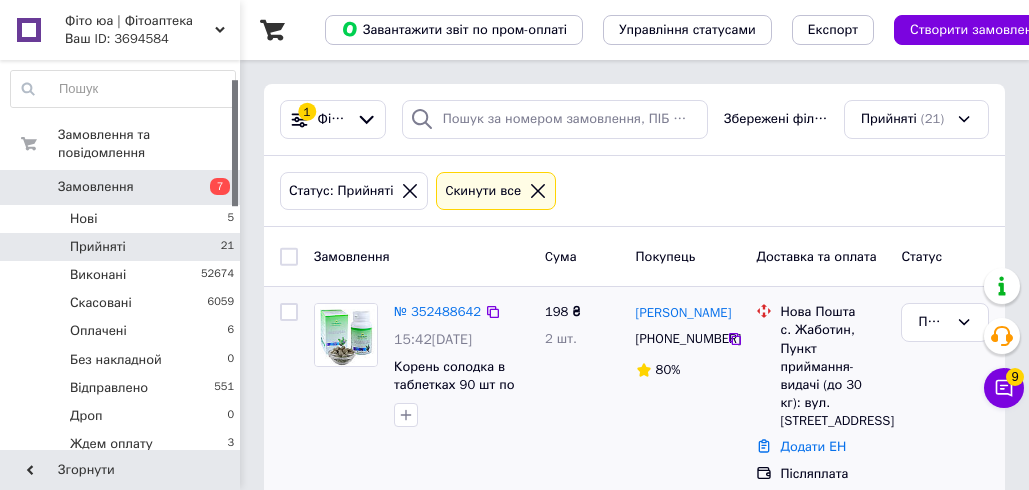 scroll, scrollTop: 0, scrollLeft: 0, axis: both 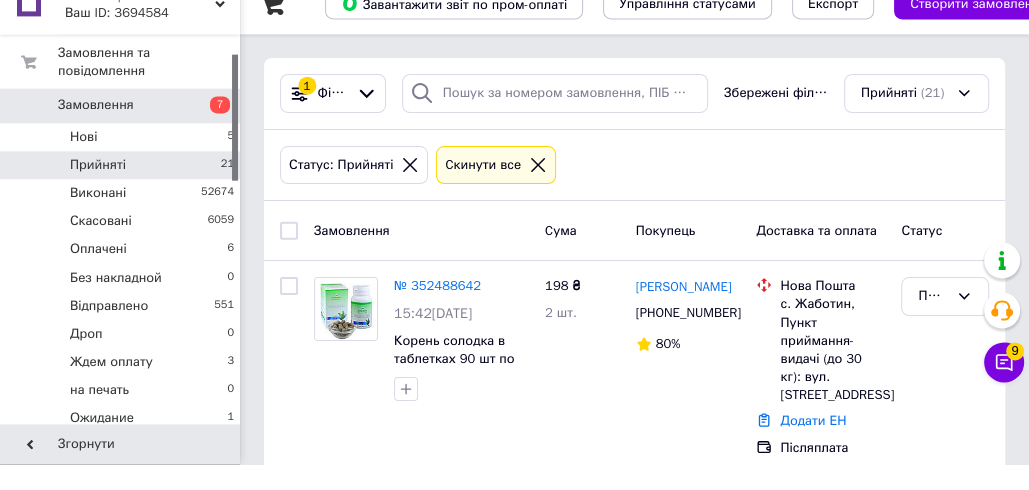 click on "Статус: Прийняті Cкинути все" at bounding box center (634, 191) 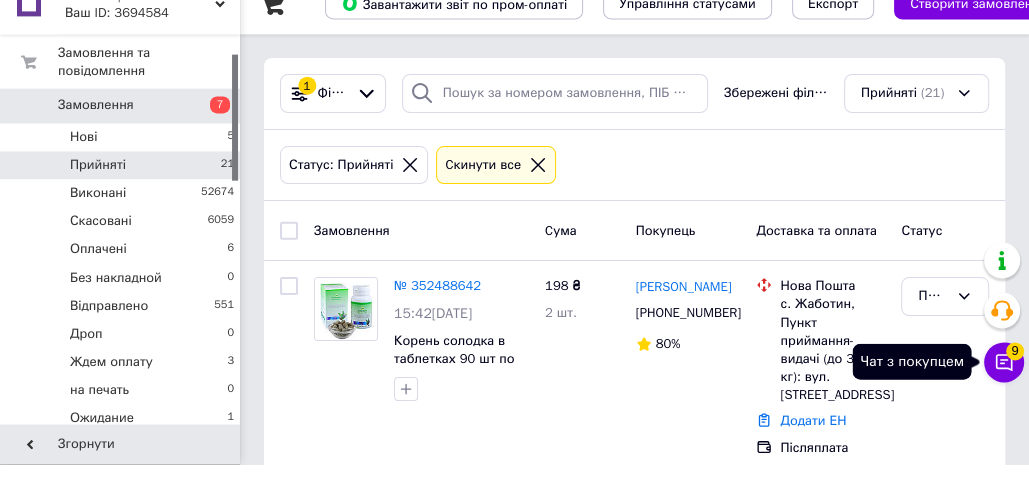 click on "Чат з покупцем 9" at bounding box center [1004, 388] 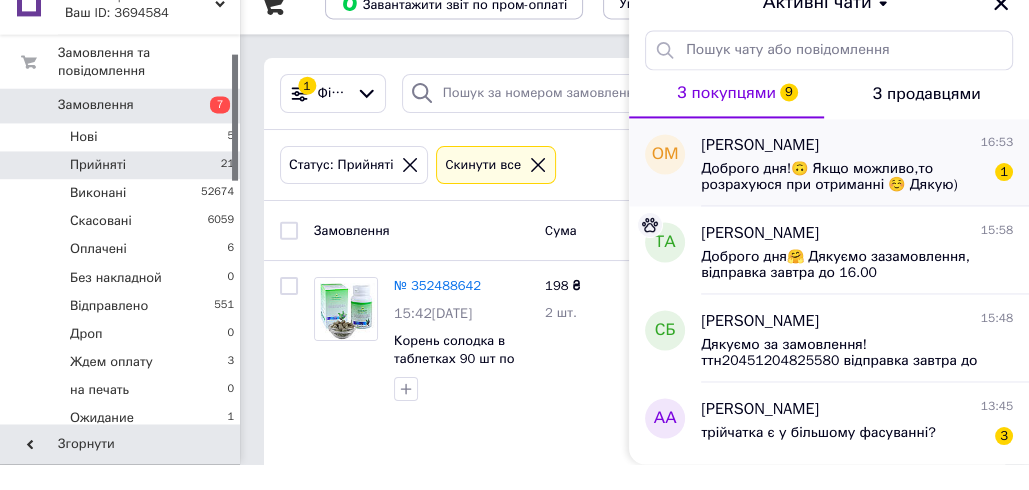 click on "Доброго дня!🙃
Якщо можливо,то розрахуюся при отриманні ☺️
Дякую)" at bounding box center [843, 203] 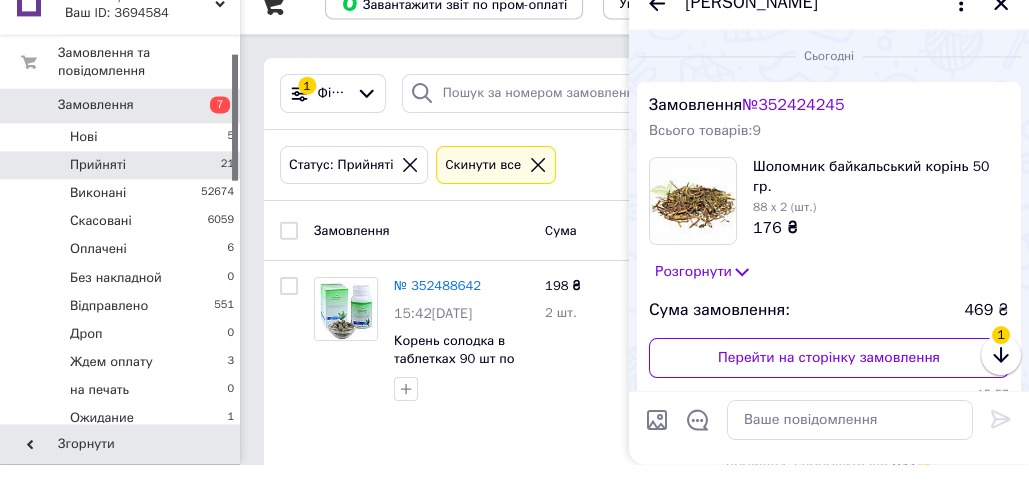 scroll, scrollTop: 334, scrollLeft: 0, axis: vertical 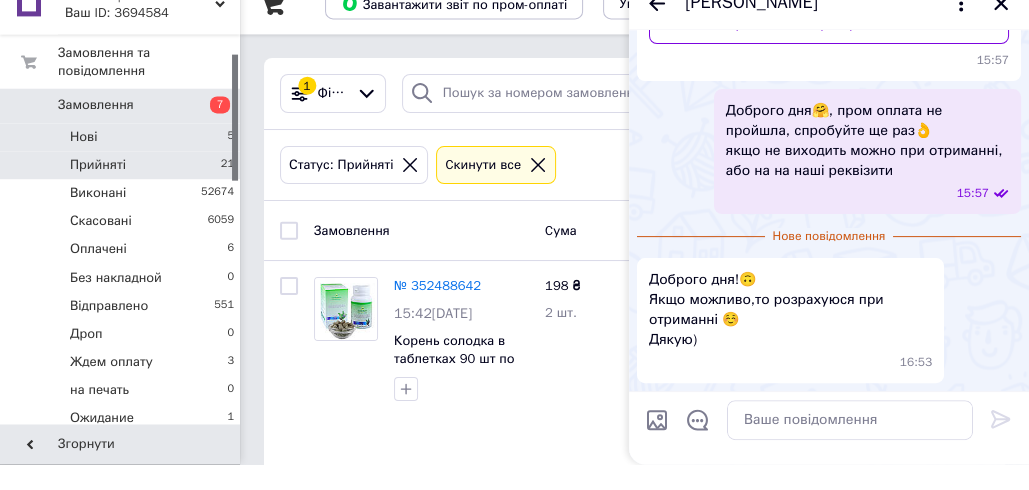 click on "Нові 5" at bounding box center (123, 163) 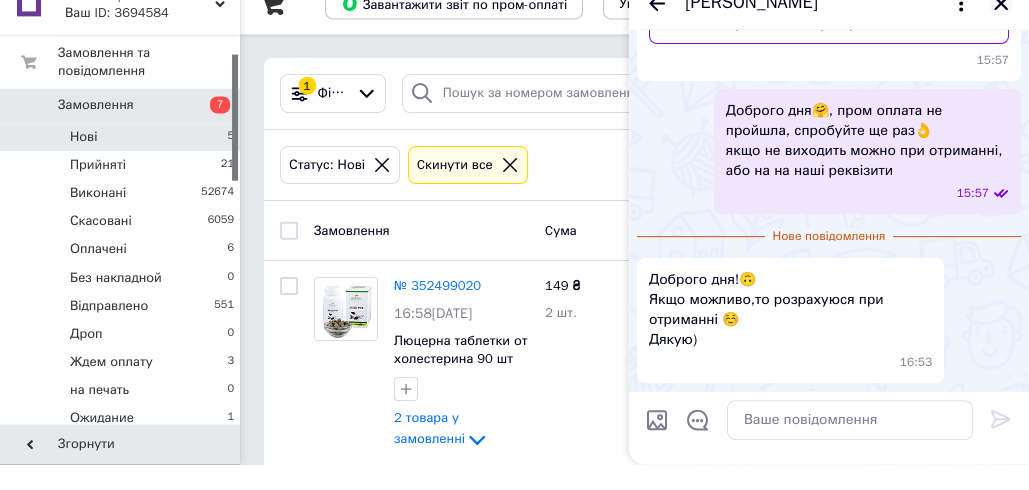 click 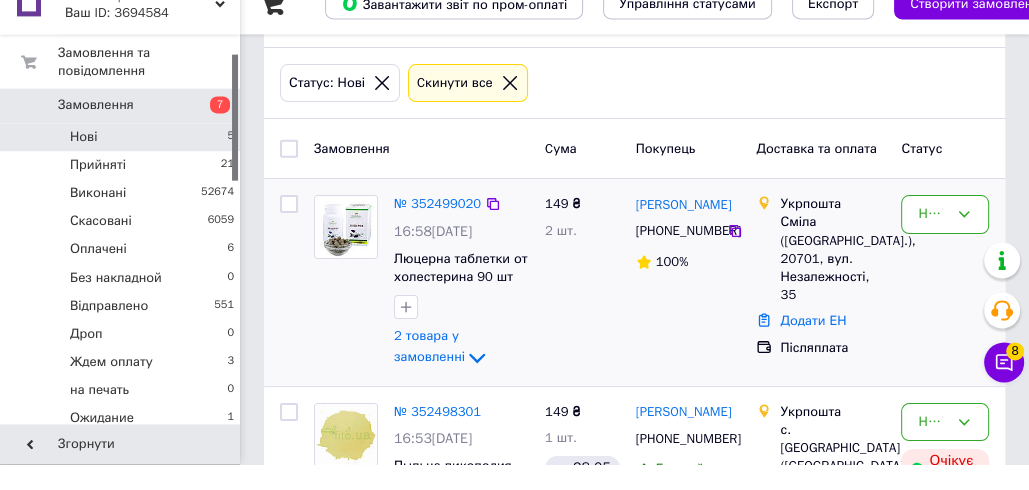 scroll, scrollTop: 175, scrollLeft: 0, axis: vertical 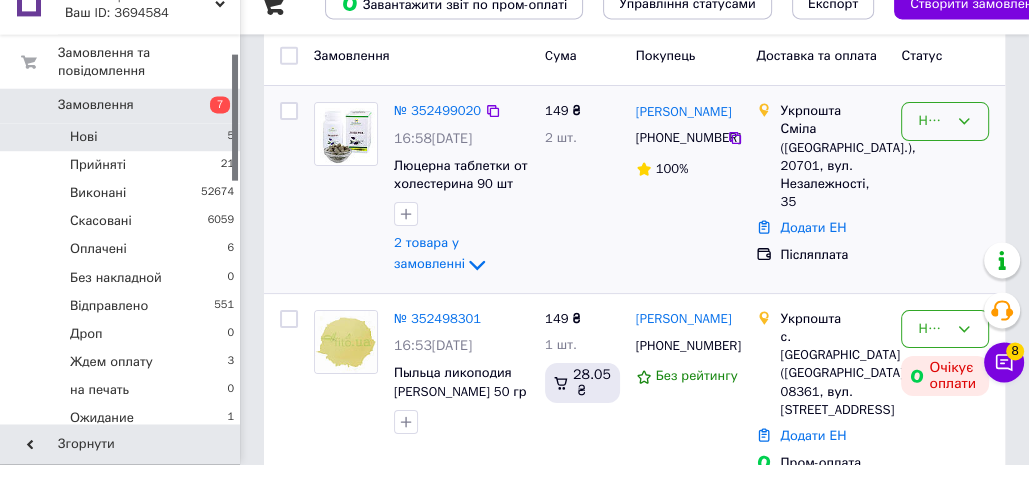drag, startPoint x: 932, startPoint y: 147, endPoint x: 933, endPoint y: 163, distance: 16.03122 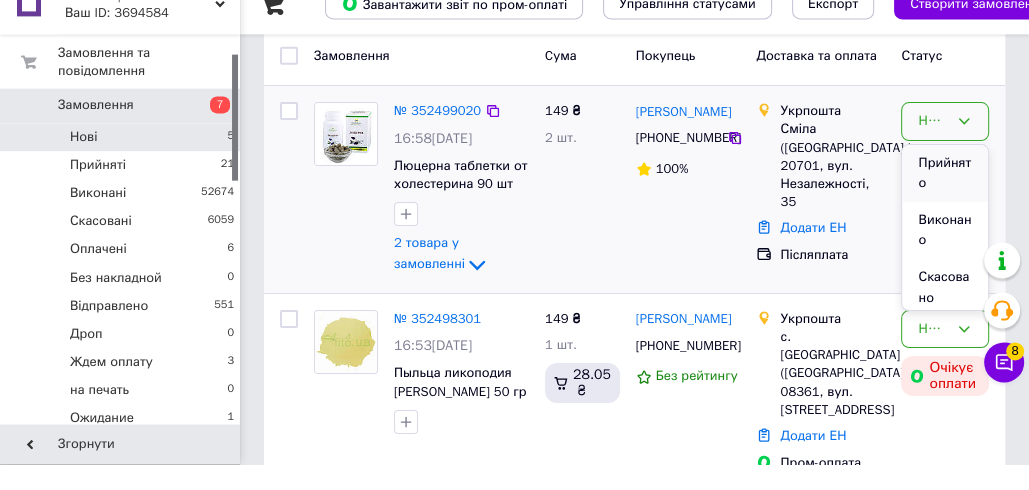 click on "Прийнято" at bounding box center [945, 199] 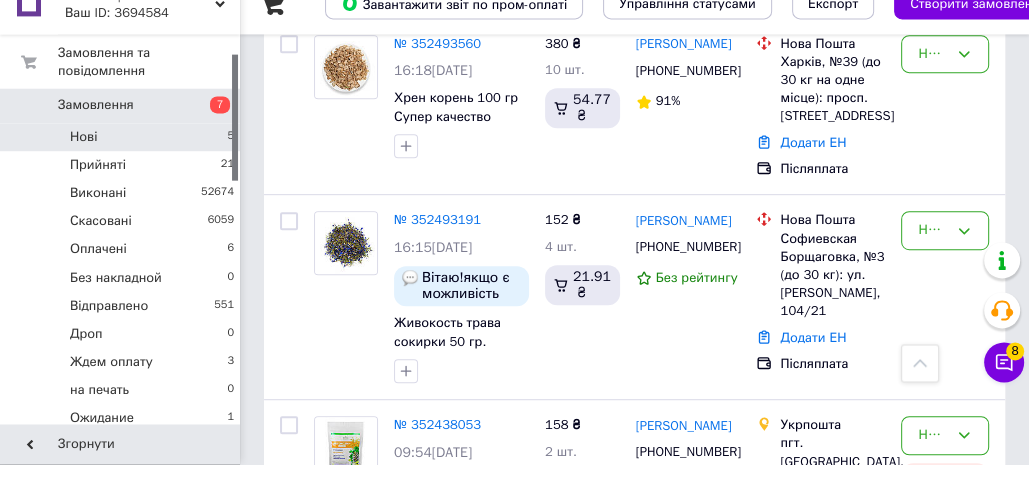 scroll, scrollTop: 650, scrollLeft: 0, axis: vertical 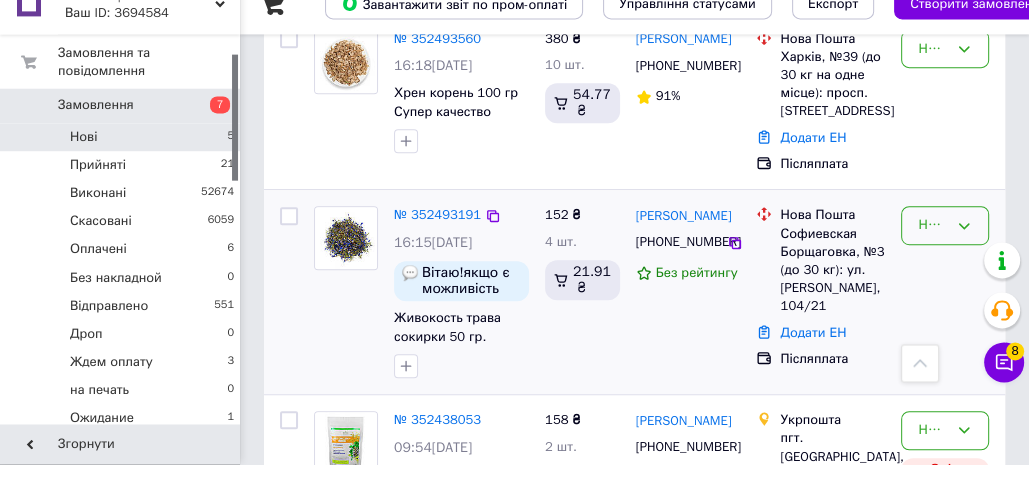 click on "Нове" at bounding box center (933, 251) 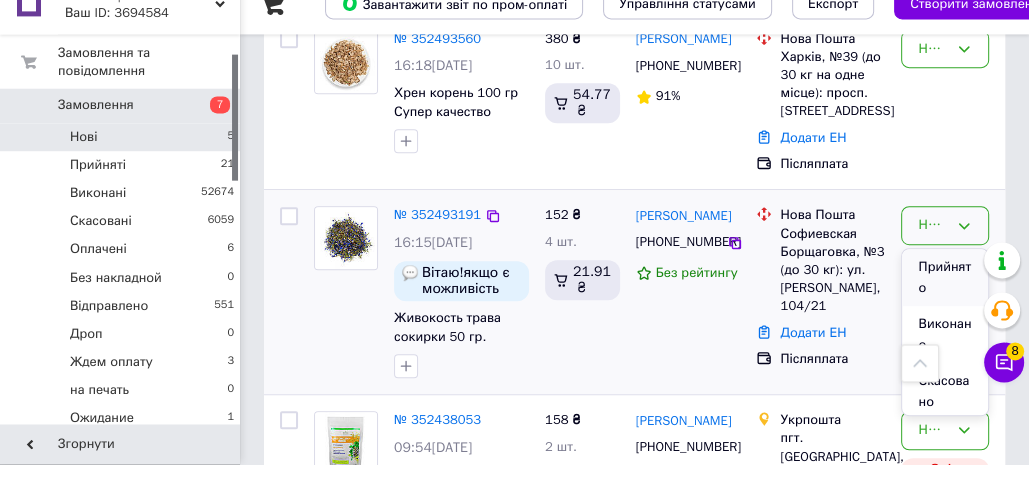 click on "Прийнято" at bounding box center [945, 303] 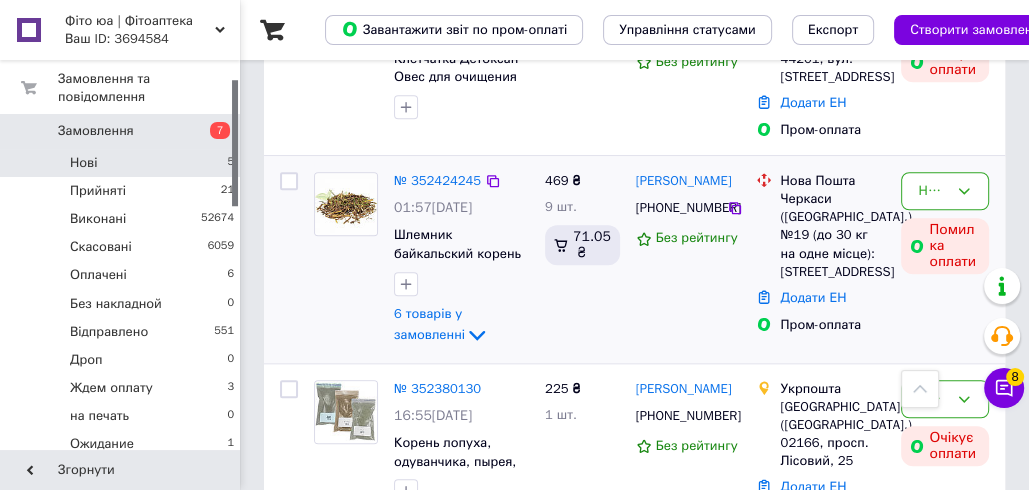 scroll, scrollTop: 1092, scrollLeft: 0, axis: vertical 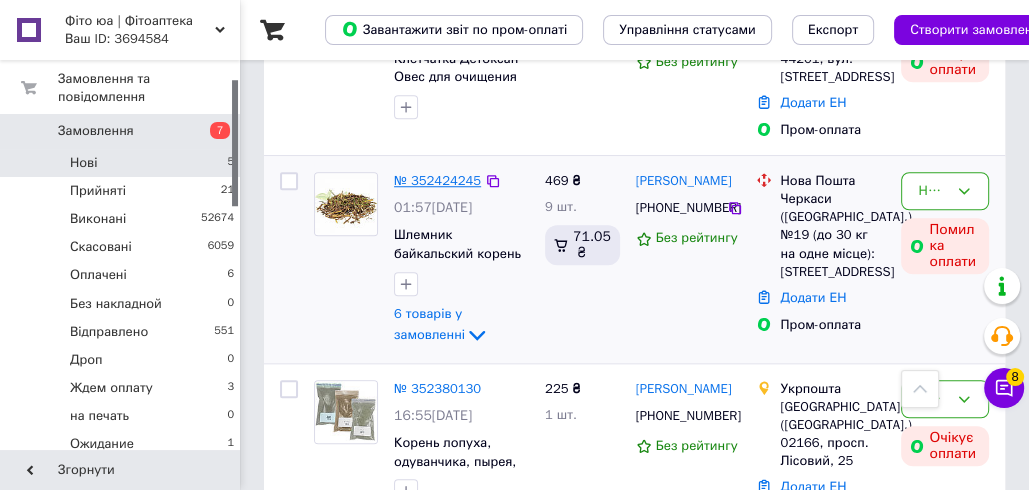 click on "№ 352424245" at bounding box center [437, 180] 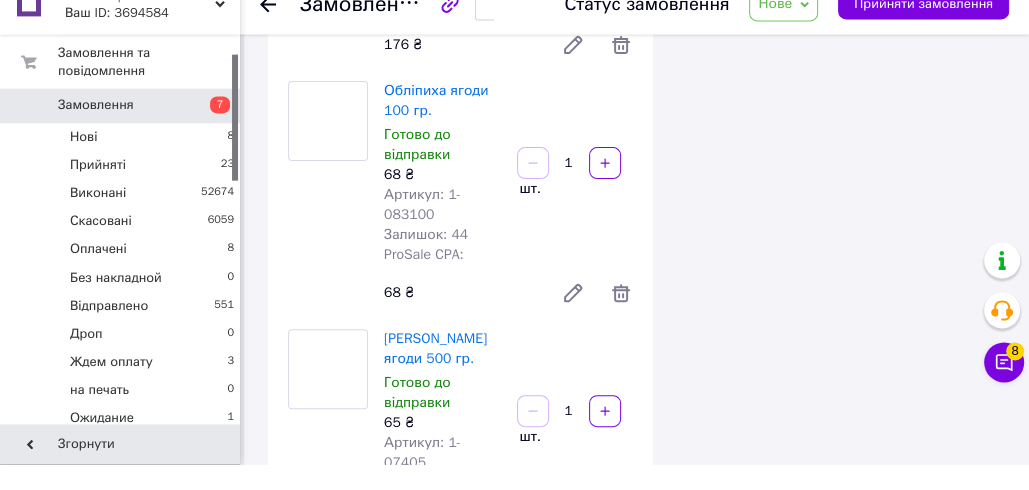 scroll, scrollTop: 1066, scrollLeft: 0, axis: vertical 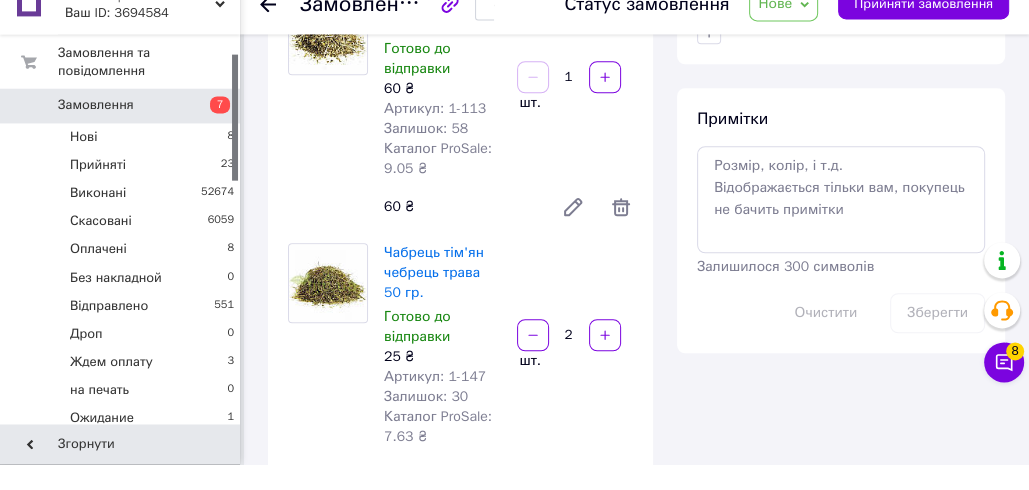 click on "Нове" at bounding box center (783, 30) 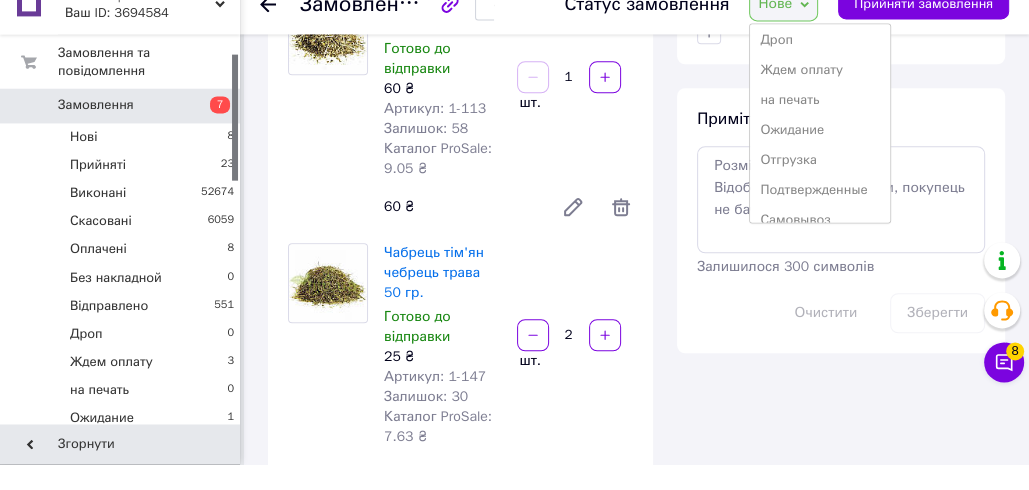 scroll, scrollTop: 261, scrollLeft: 0, axis: vertical 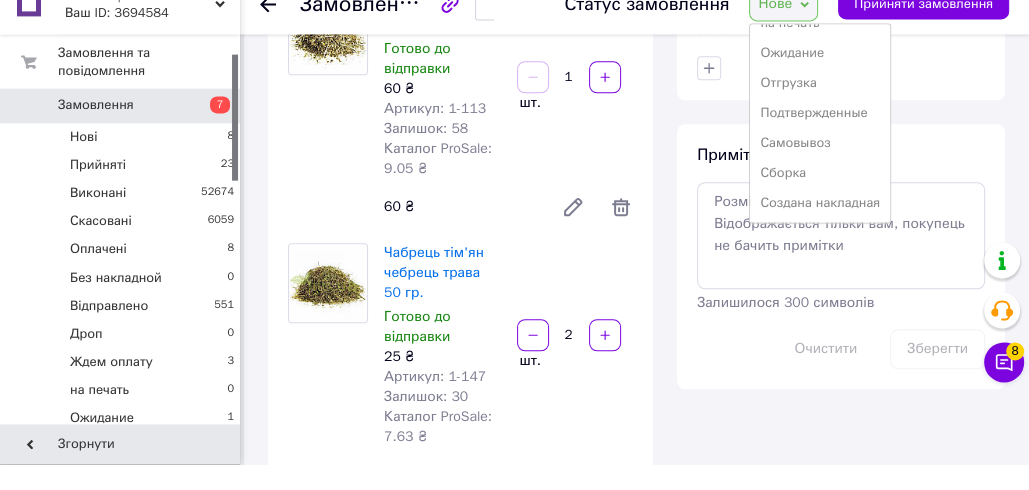 drag, startPoint x: 777, startPoint y: 233, endPoint x: 741, endPoint y: 237, distance: 36.221542 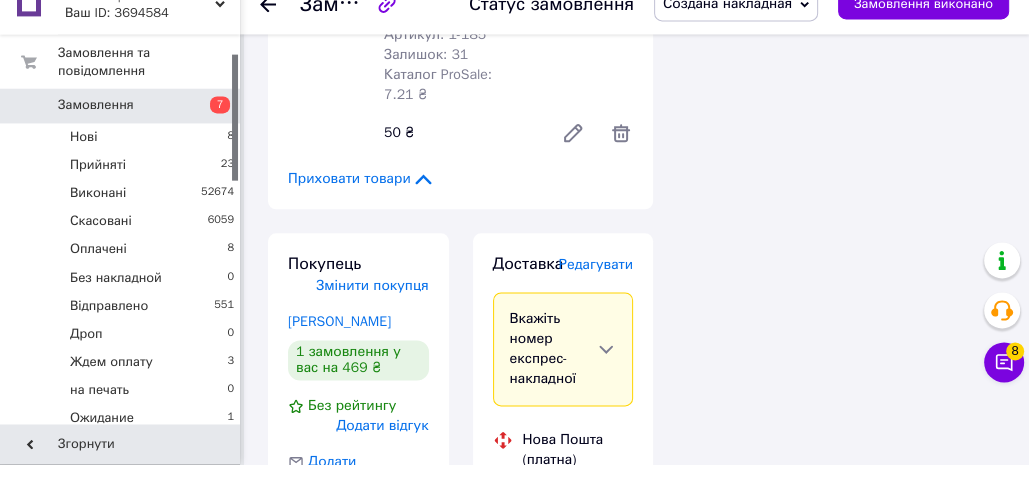 scroll, scrollTop: 1739, scrollLeft: 0, axis: vertical 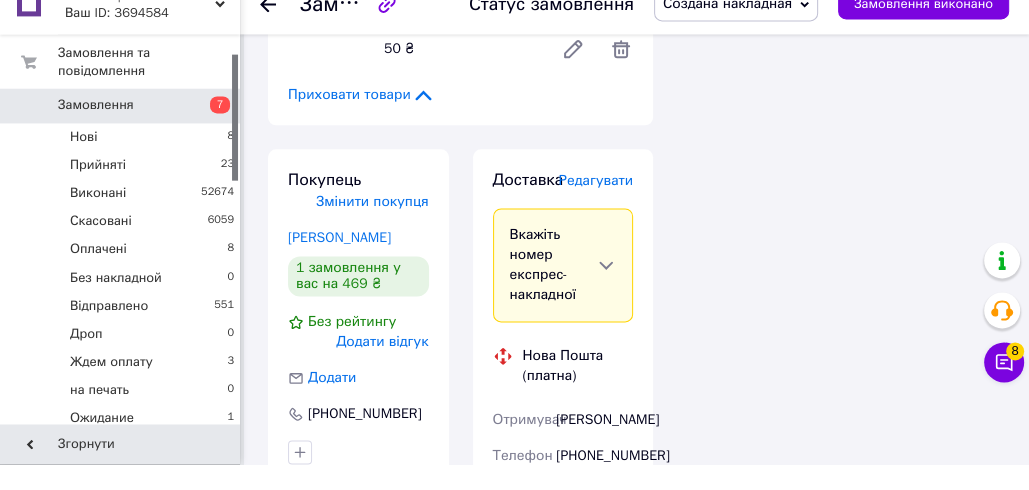 click on "Редагувати" at bounding box center [596, 206] 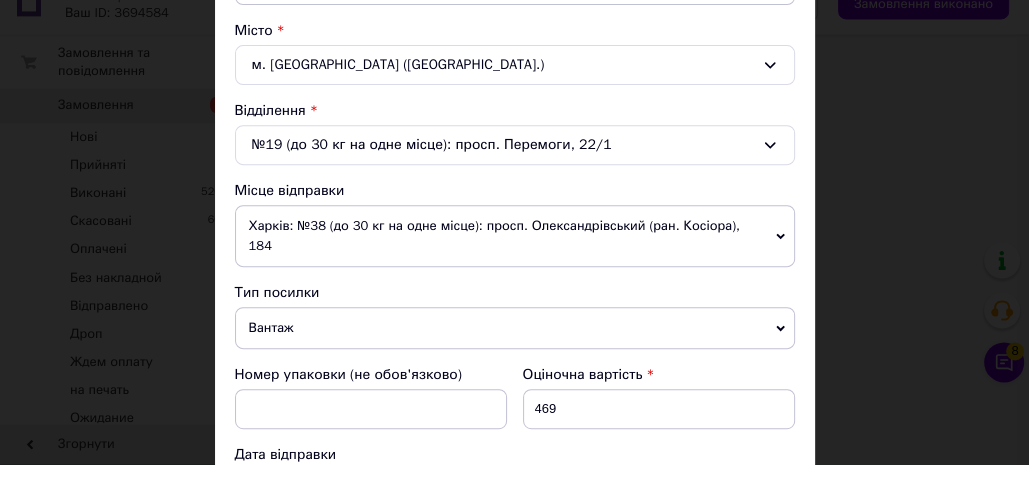 scroll, scrollTop: 730, scrollLeft: 0, axis: vertical 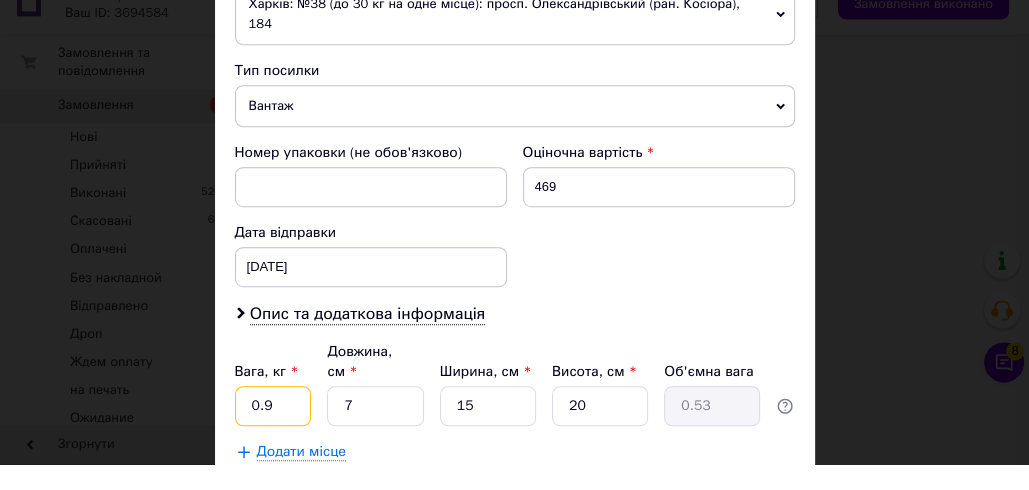 click on "0.9" at bounding box center (273, 432) 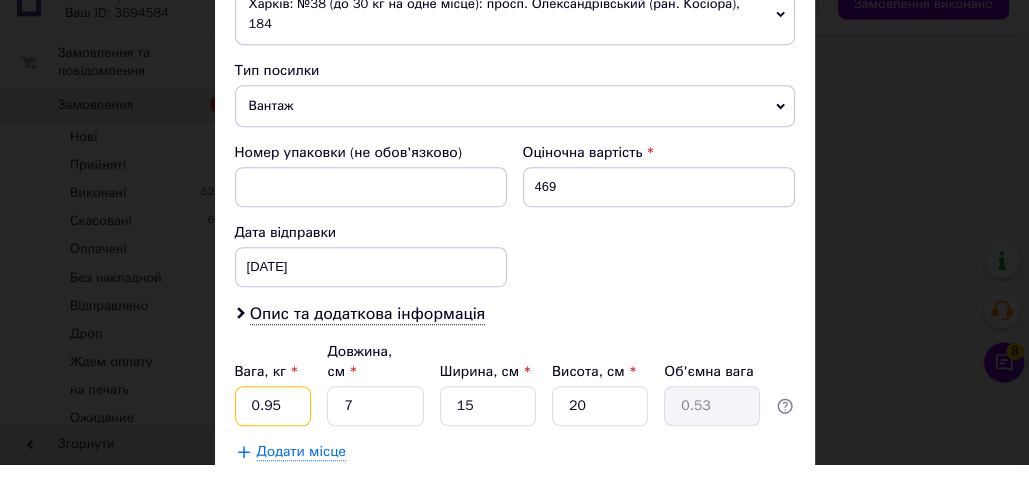 type on "0.95" 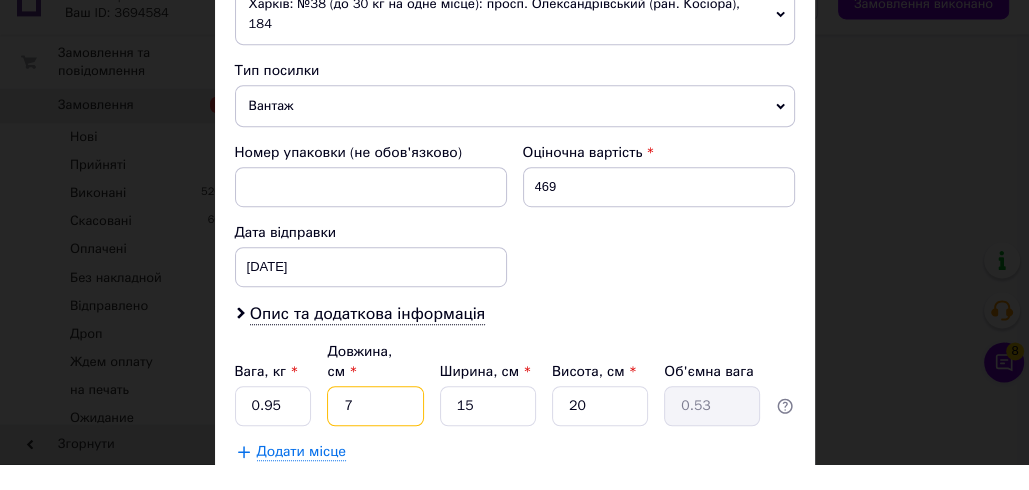 click on "7" at bounding box center (375, 432) 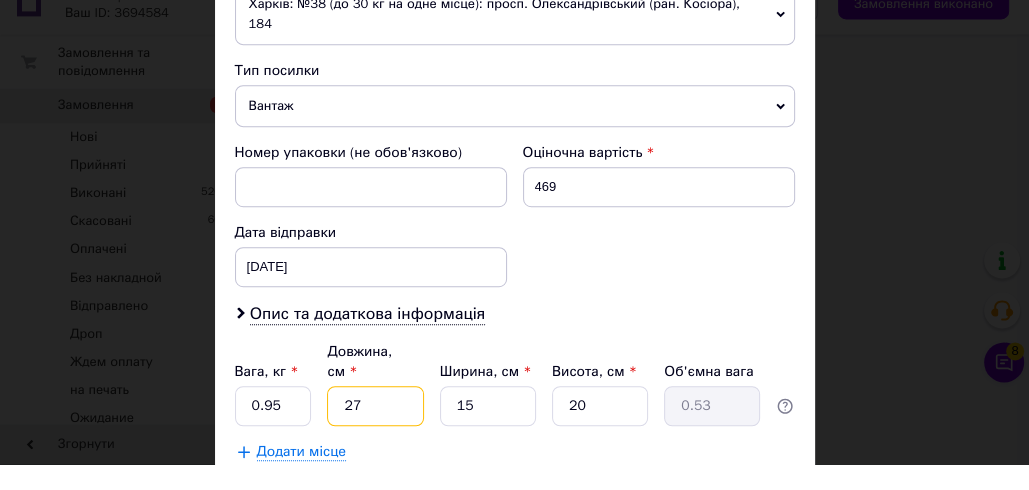 type on "2.03" 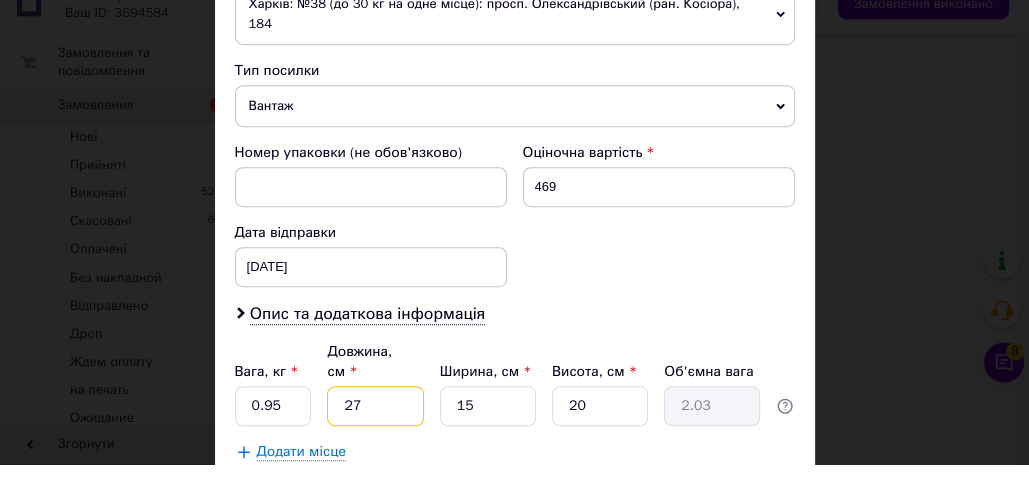 type on "27" 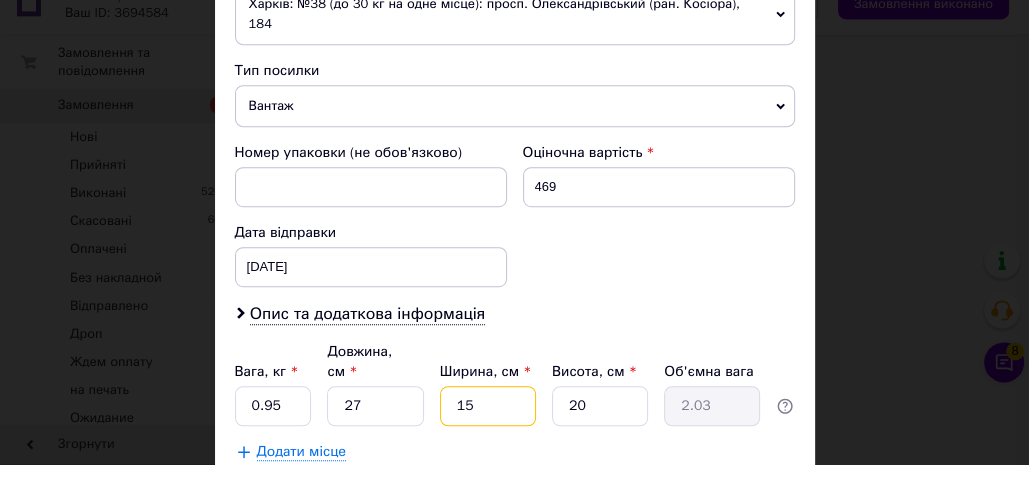 drag, startPoint x: 465, startPoint y: 383, endPoint x: 489, endPoint y: 398, distance: 28.301943 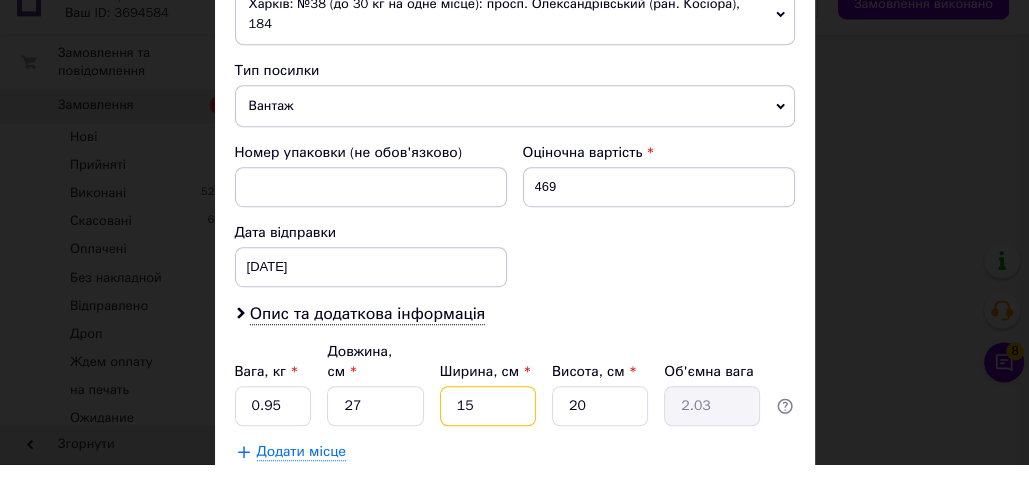 type on "1" 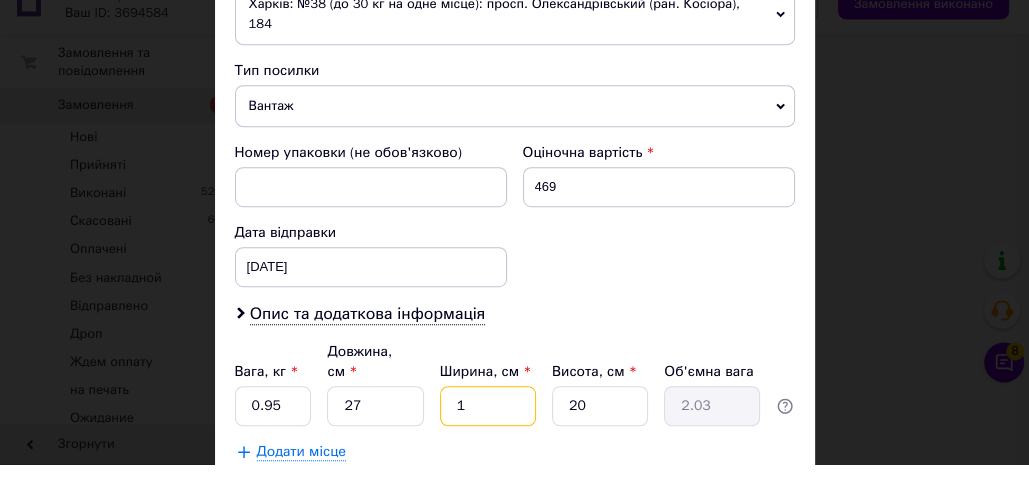 type on "0.14" 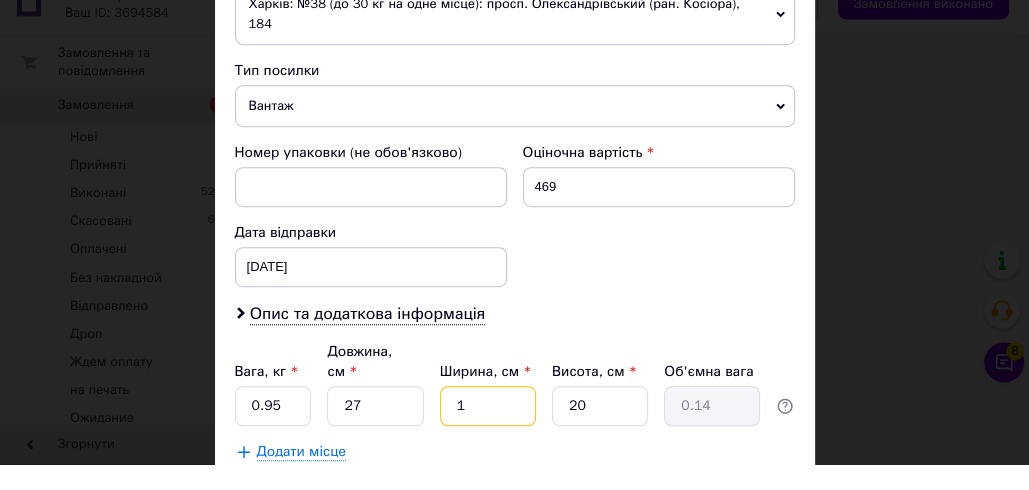 type 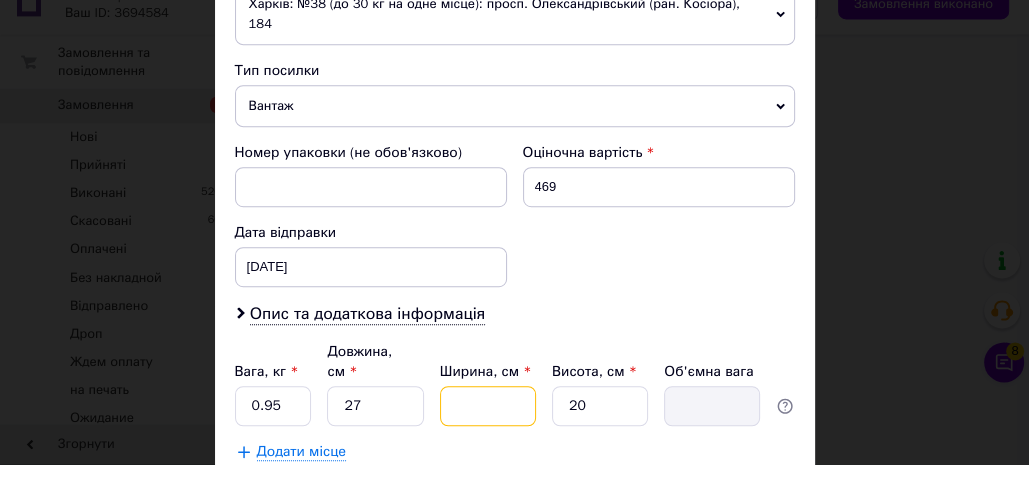 type on "1" 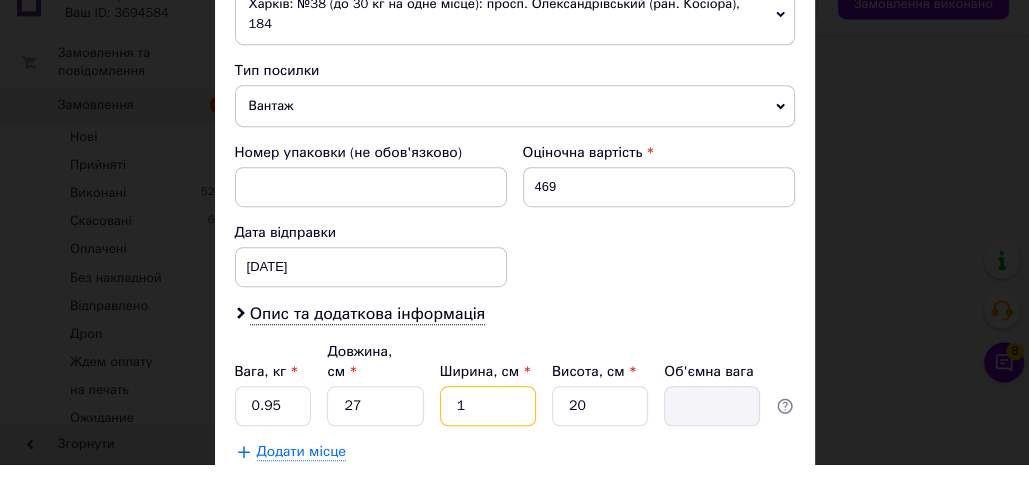 type on "0.14" 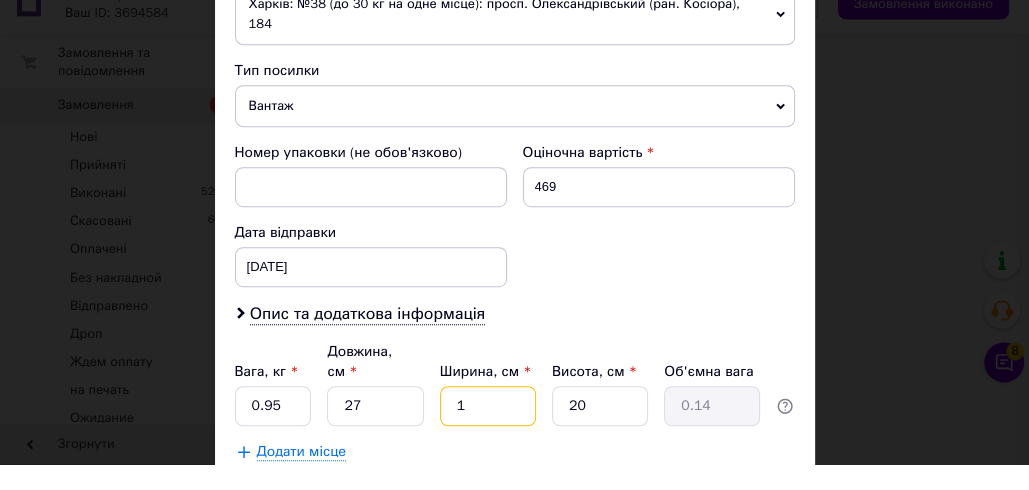 type on "12" 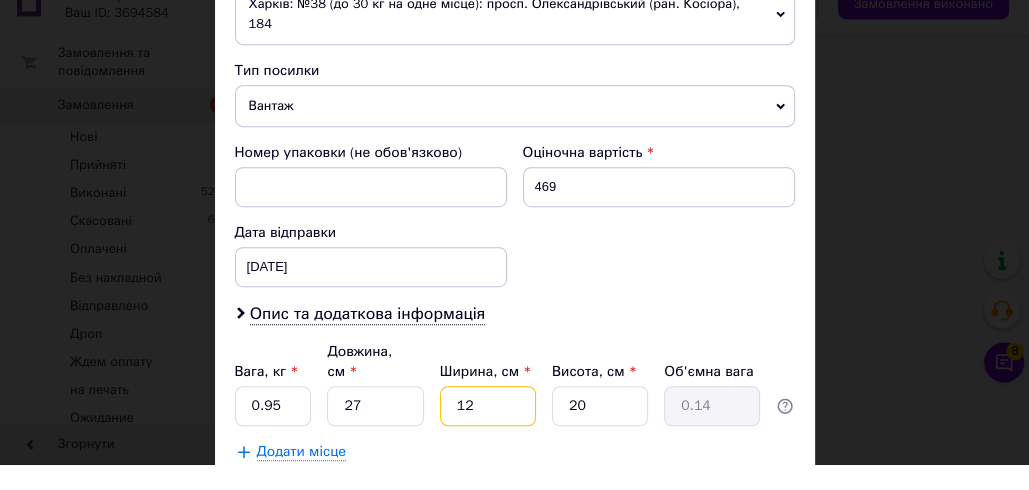 type on "1.62" 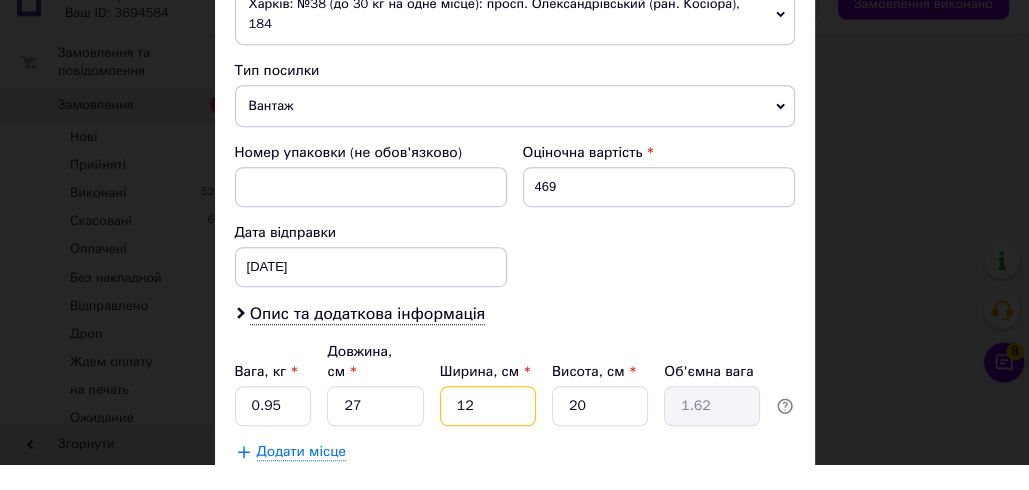 type on "1" 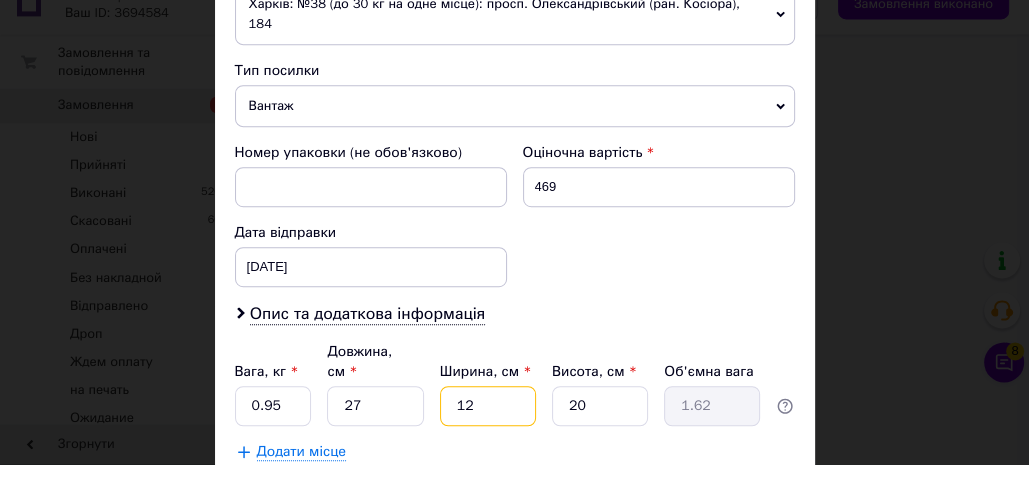 type on "0.14" 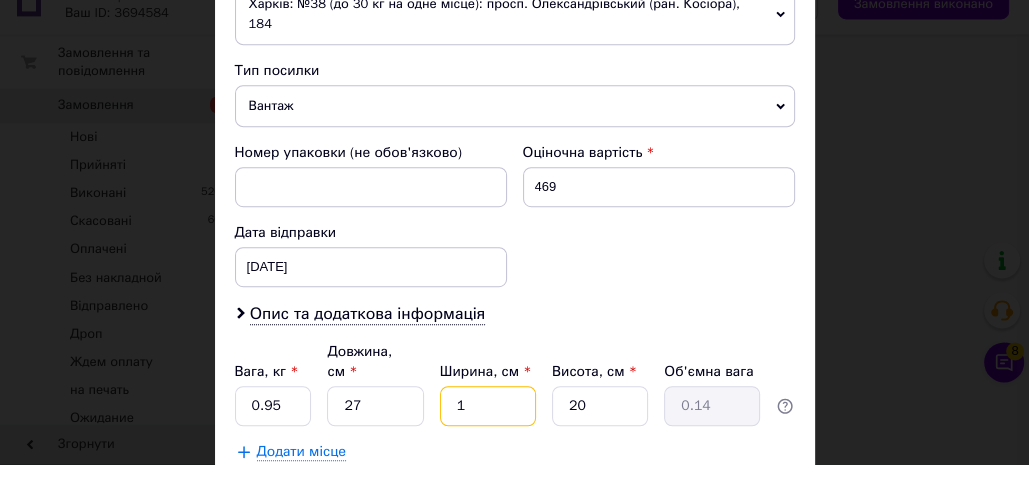 type 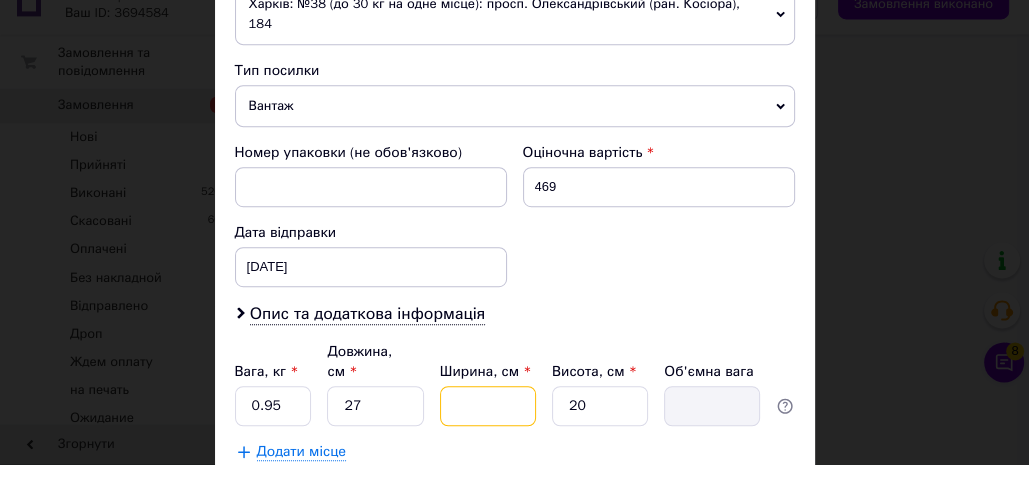 type on "9" 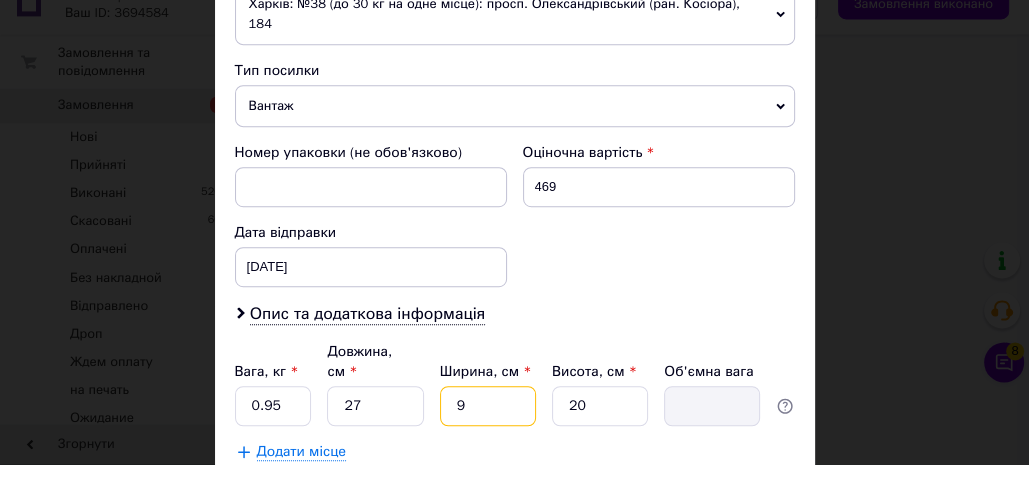 type on "1.22" 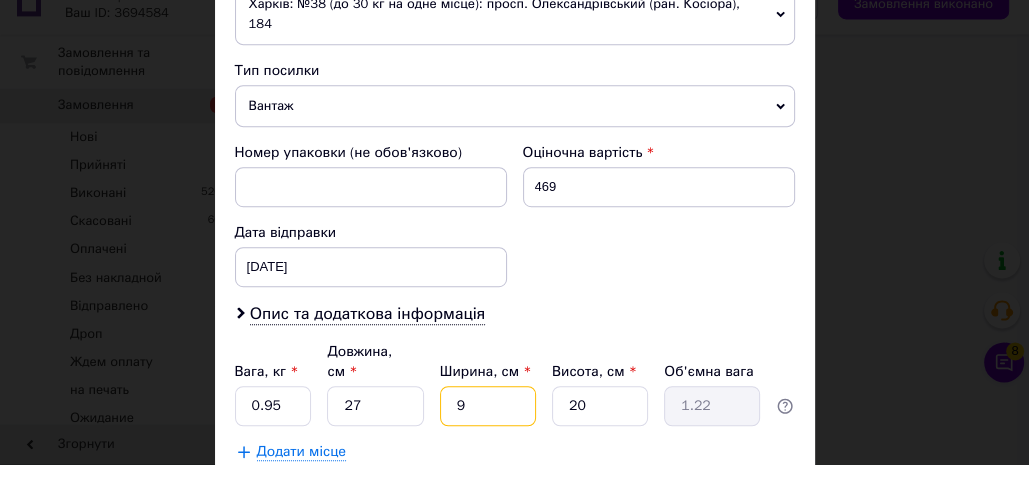 type on "9" 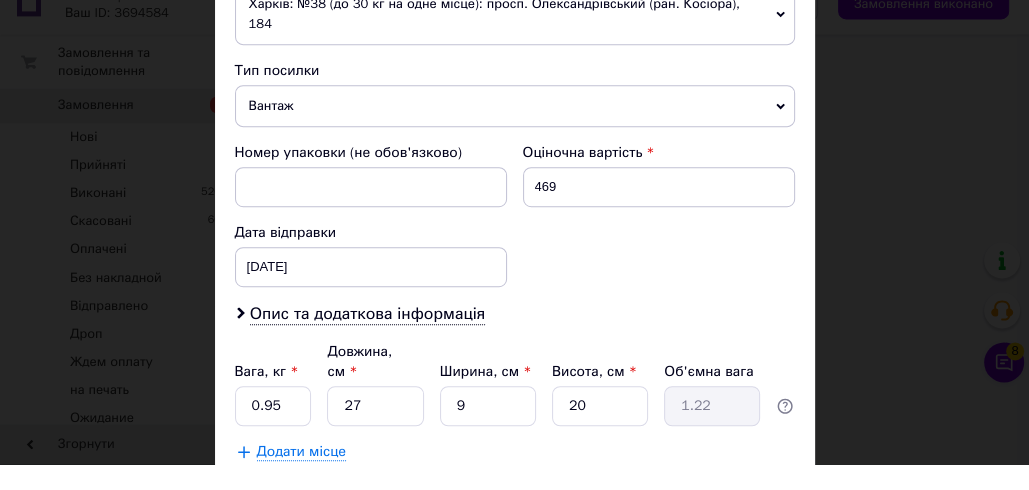 click on "Зберегти" at bounding box center (745, 528) 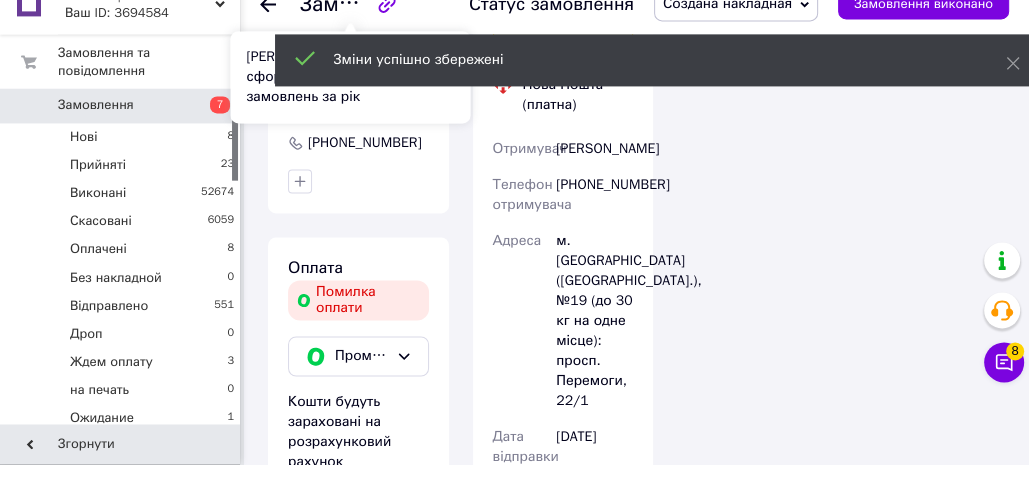 scroll, scrollTop: 2059, scrollLeft: 0, axis: vertical 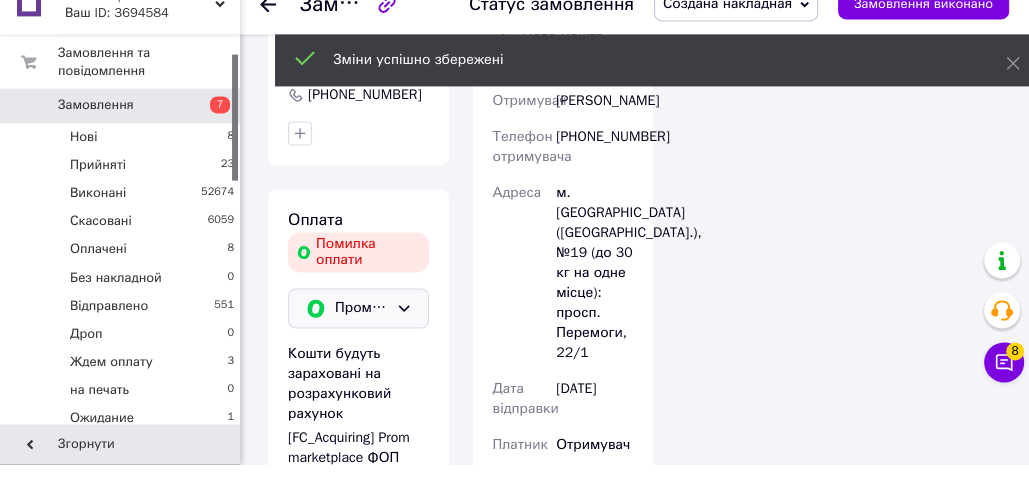 click on "Пром-оплата" at bounding box center [361, 334] 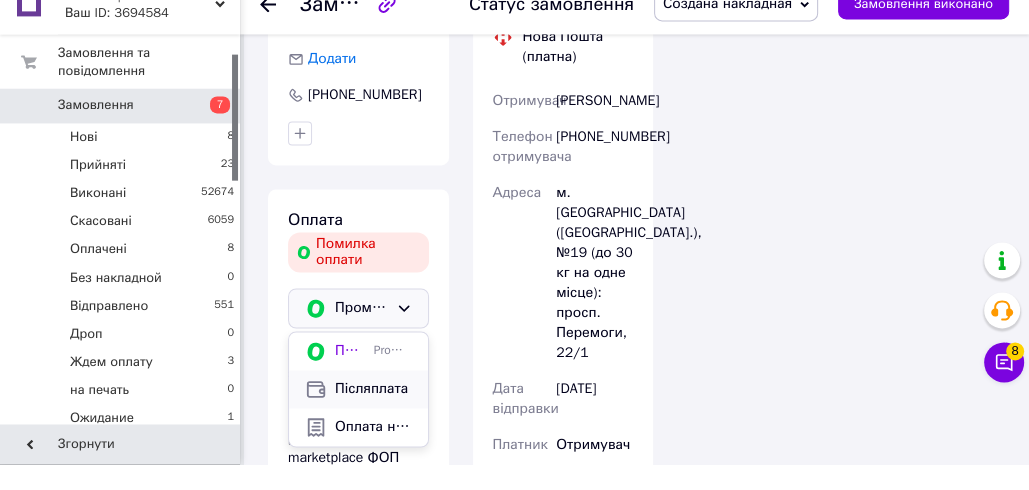 click on "Післяплата" at bounding box center [373, 415] 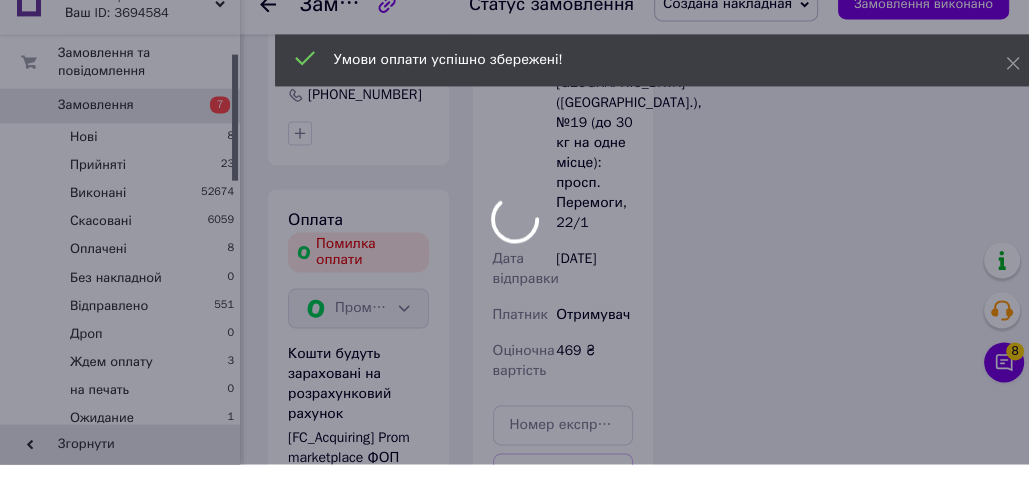 scroll, scrollTop: 2027, scrollLeft: 0, axis: vertical 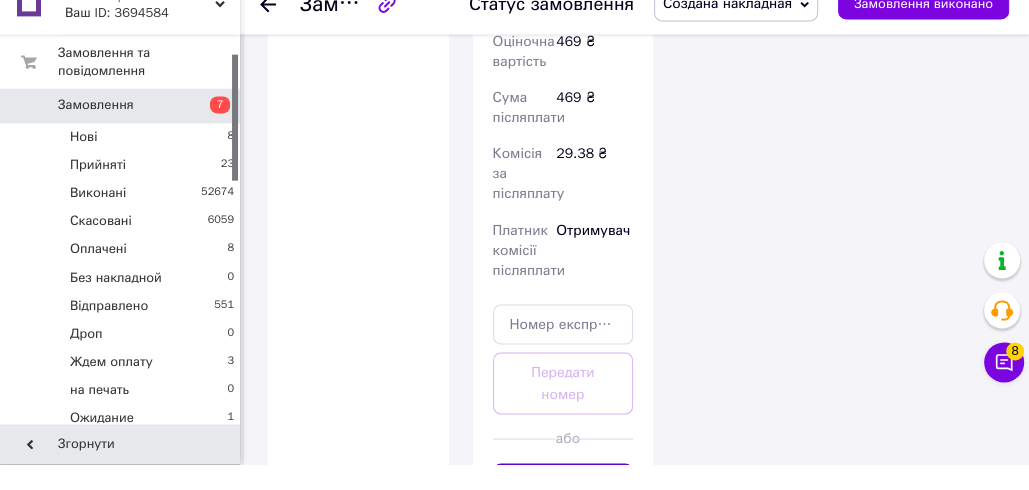 click on "Згенерувати ЕН" at bounding box center [563, 509] 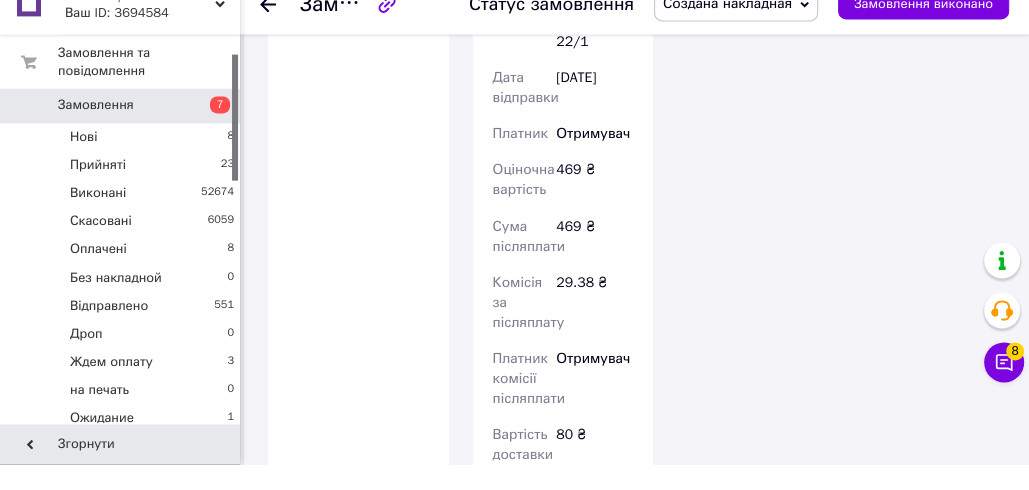 scroll, scrollTop: 216, scrollLeft: 0, axis: vertical 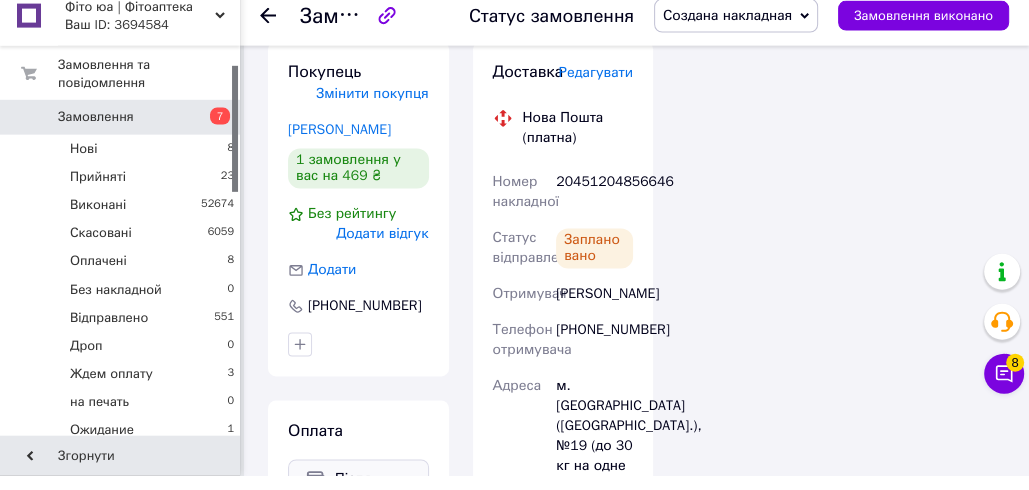 click on "20451204856646" at bounding box center (594, 207) 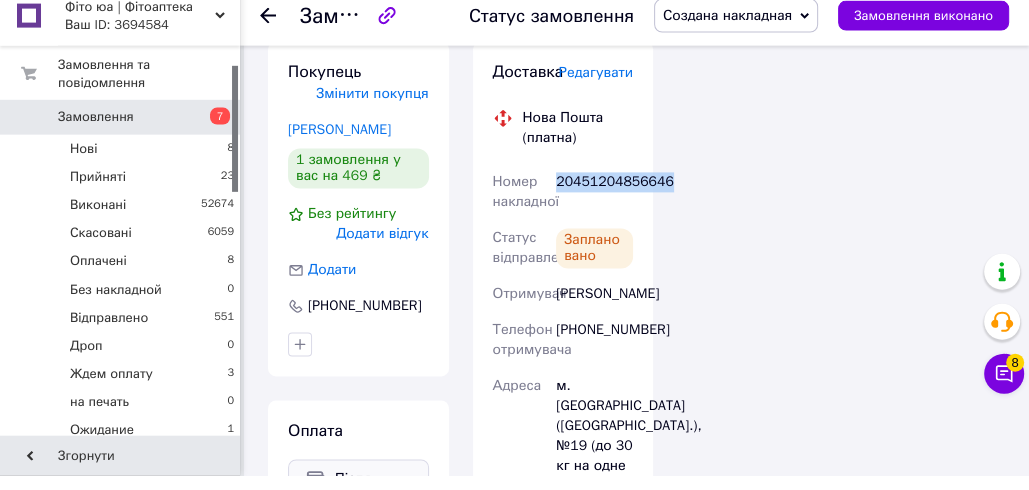 click on "20451204856646" at bounding box center (594, 207) 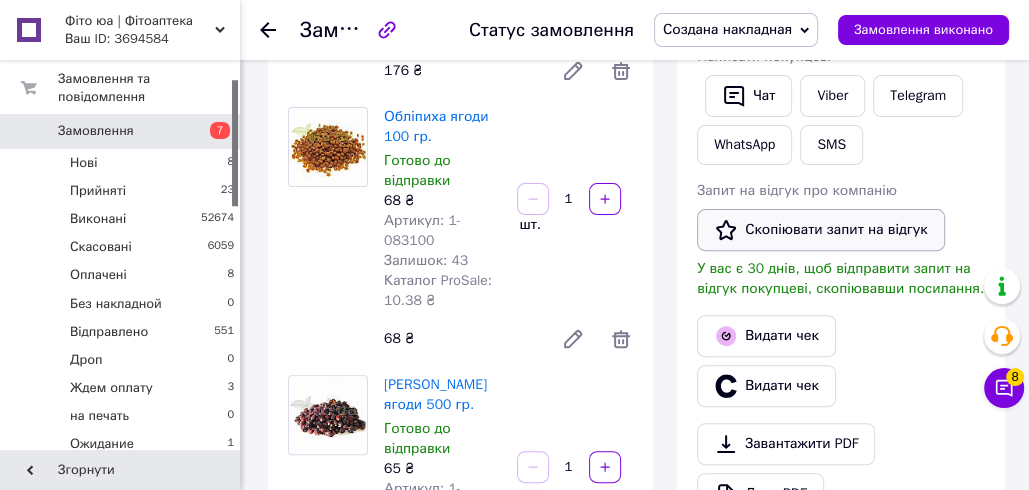 scroll, scrollTop: 392, scrollLeft: 0, axis: vertical 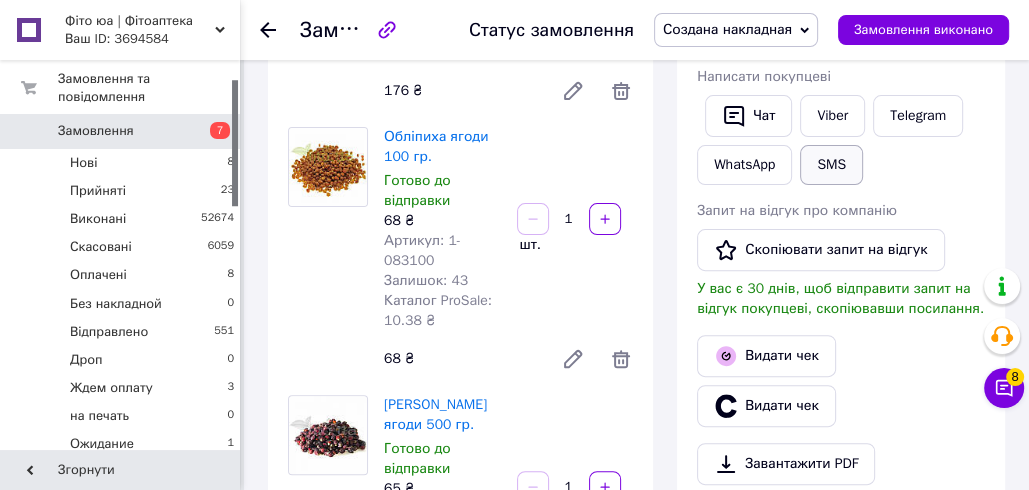 click on "SMS" at bounding box center (831, 165) 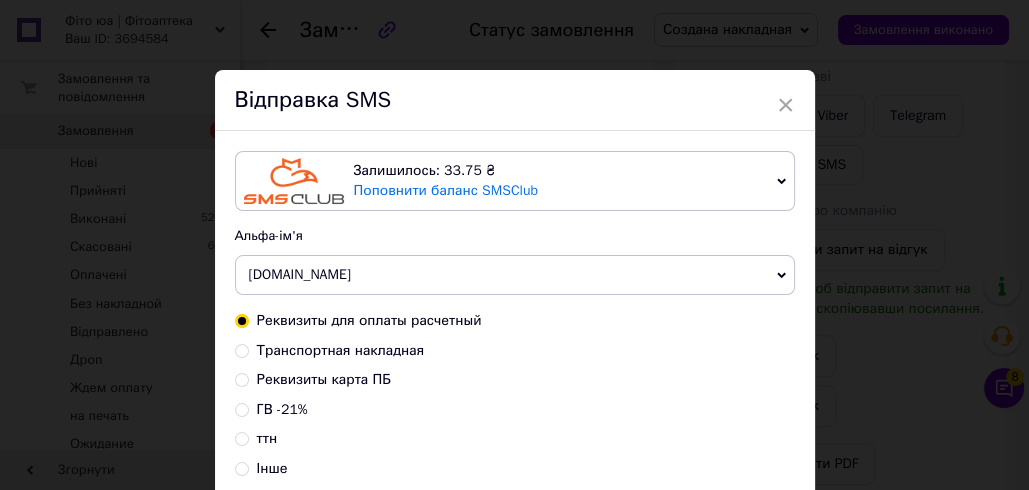 click on "Транспортная накладная" at bounding box center [341, 350] 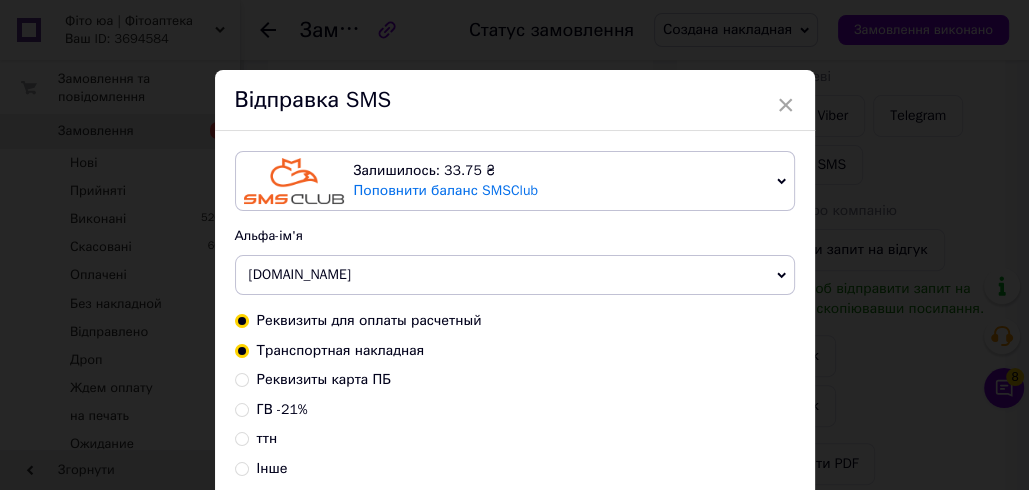 radio on "true" 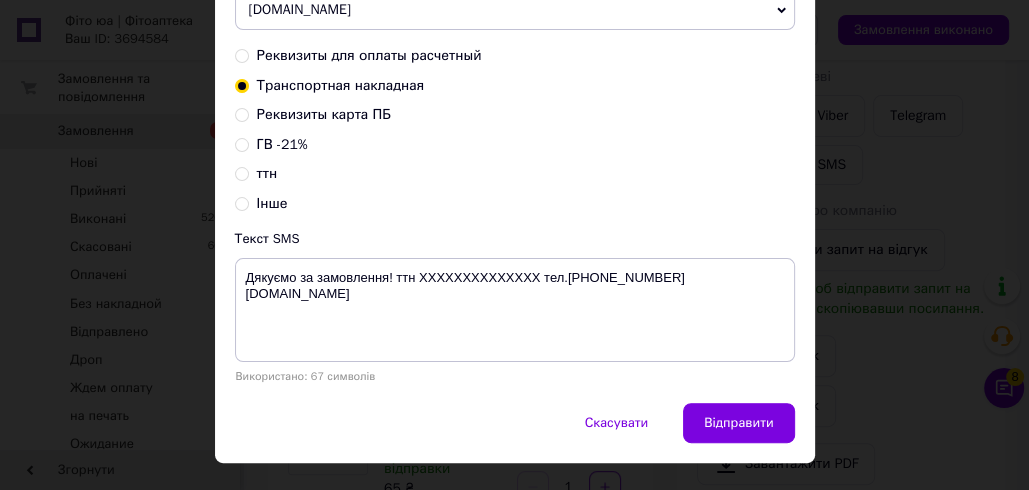 scroll, scrollTop: 302, scrollLeft: 0, axis: vertical 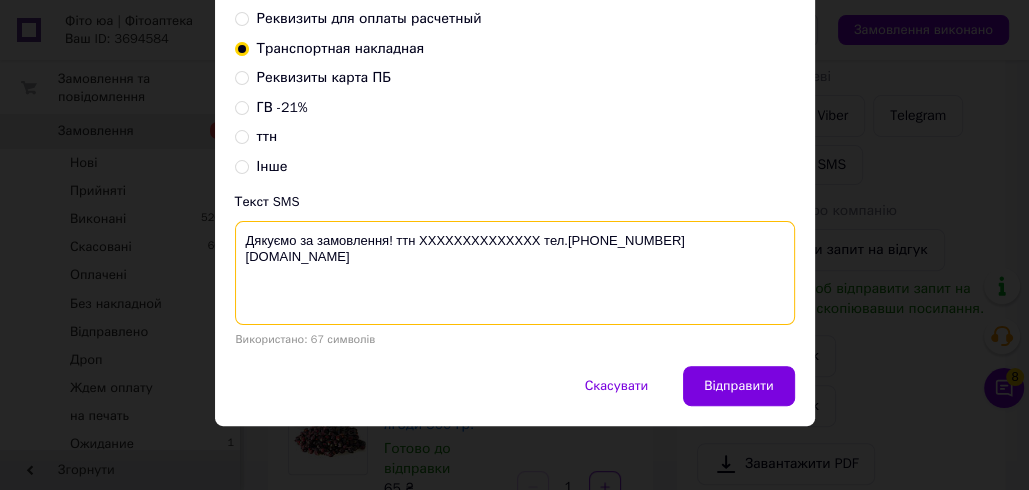 click on "Дякуємо за замовлення! ттн XXXXXXXXXXXXXX тел.[PHONE_NUMBER] [DOMAIN_NAME]" at bounding box center (515, 273) 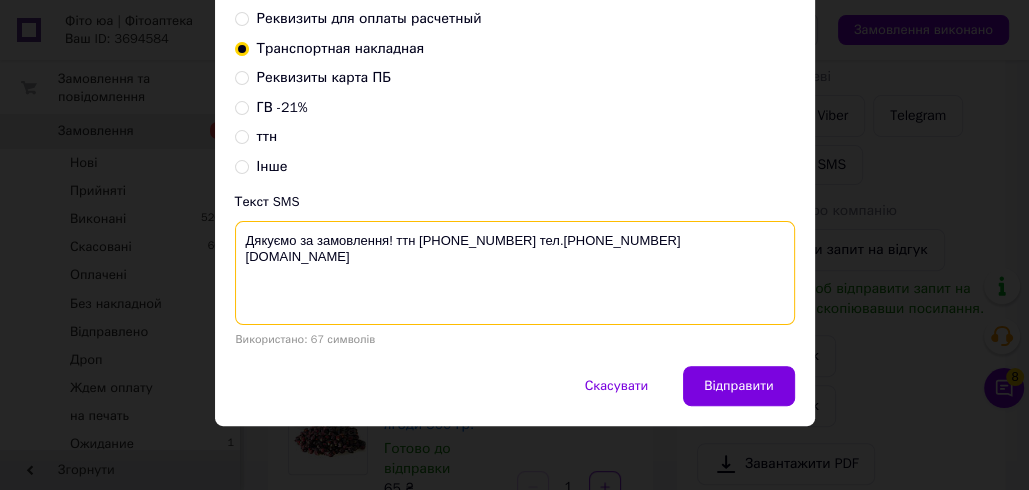 drag, startPoint x: 524, startPoint y: 235, endPoint x: 242, endPoint y: 232, distance: 282.01596 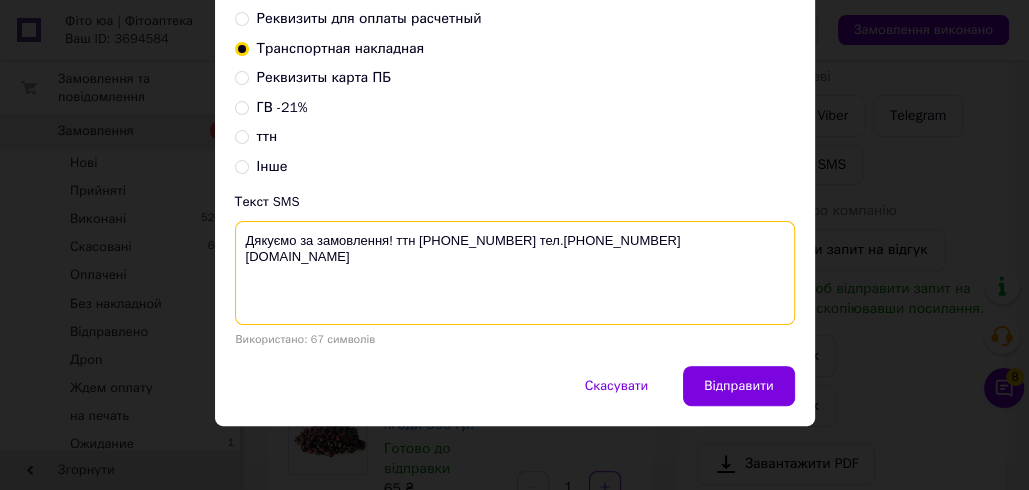 click on "Дякуємо за замовлення! ттн [PHONE_NUMBER] тел.[PHONE_NUMBER] [DOMAIN_NAME]" at bounding box center (515, 273) 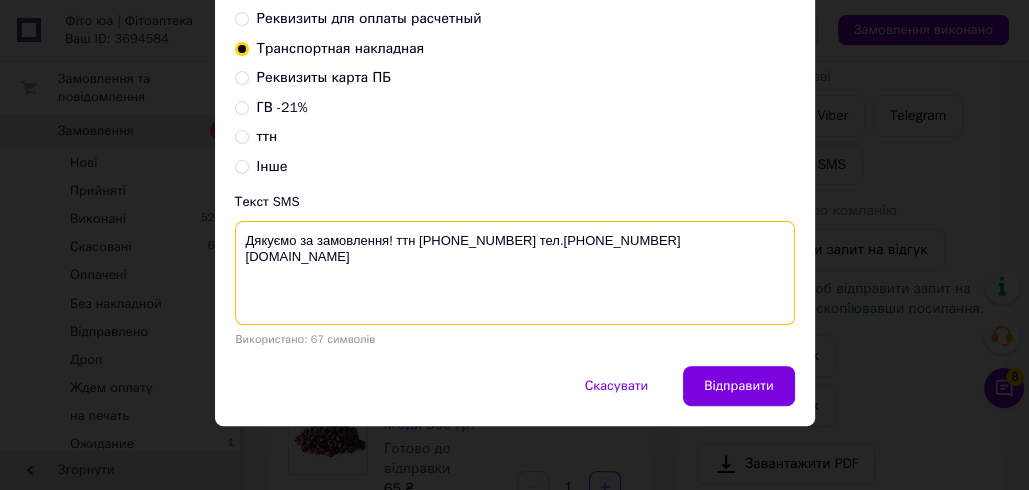 click on "Дякуємо за замовлення! ттн [PHONE_NUMBER] тел.[PHONE_NUMBER] [DOMAIN_NAME]" at bounding box center (515, 273) 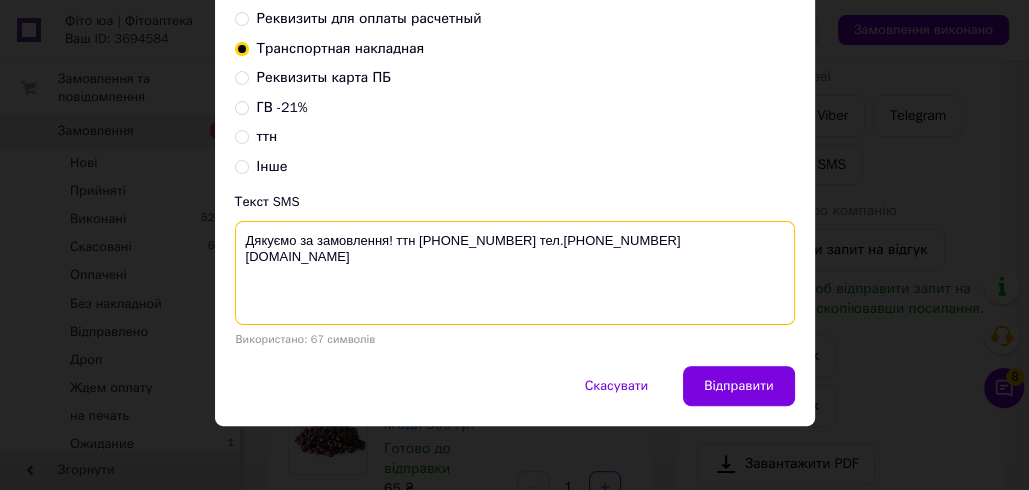 click on "Дякуємо за замовлення! ттн [PHONE_NUMBER] тел.[PHONE_NUMBER] [DOMAIN_NAME]" at bounding box center [515, 273] 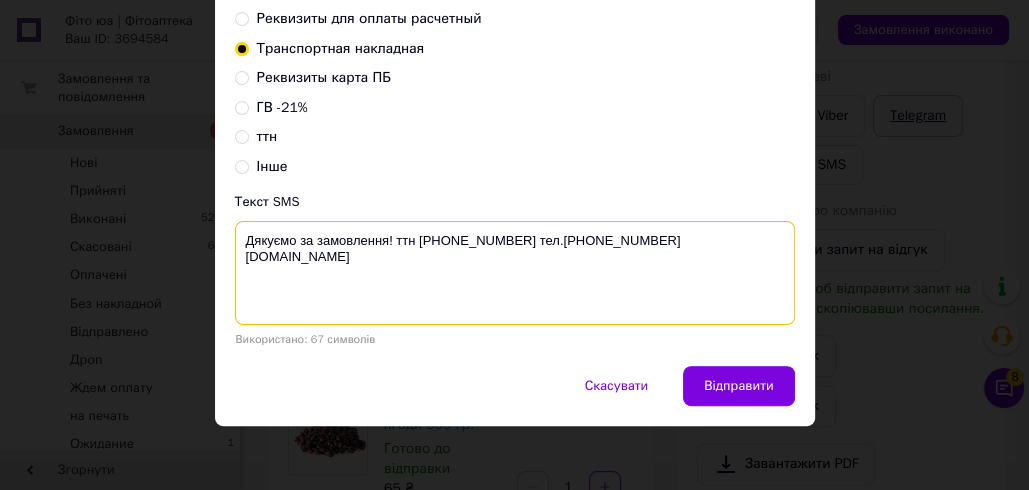 type on "Дякуємо за замовлення! ттн [PHONE_NUMBER] тел.[PHONE_NUMBER] [DOMAIN_NAME]" 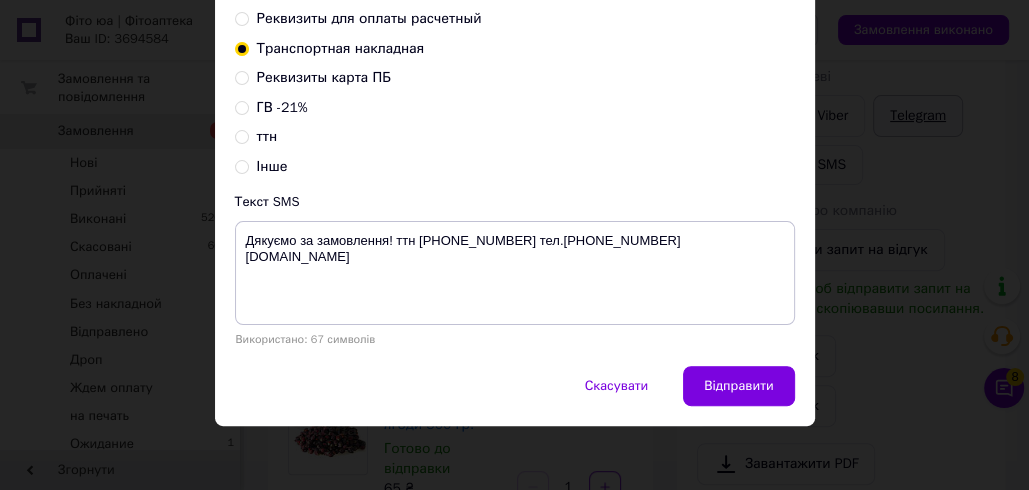 click on "× Відправка SMS Залишилось: 33.75 ₴ Поповнити баланс SMSClub Підключити LetsAds Альфа-ім'я  [DOMAIN_NAME] Оновити список альфа-імен Реквизиты для оплаты расчетный Транспортная накладная Реквизиты карта ПБ ГВ -21% ттн Інше Текст SMS Дякуємо за замовлення! ттн [PHONE_NUMBER] тел.[PHONE_NUMBER] [DOMAIN_NAME] Використано: 67 символів Скасувати   Відправити" at bounding box center (514, 245) 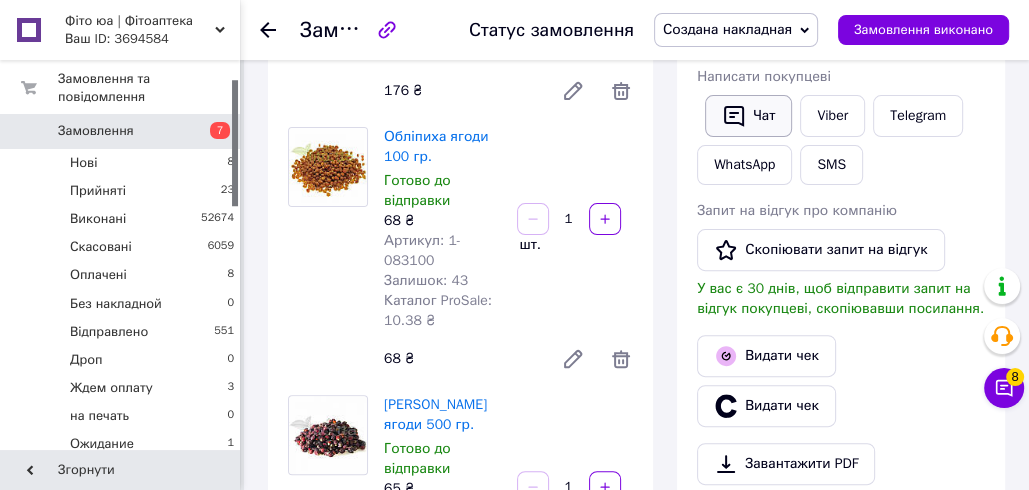 click on "Чат" at bounding box center [748, 116] 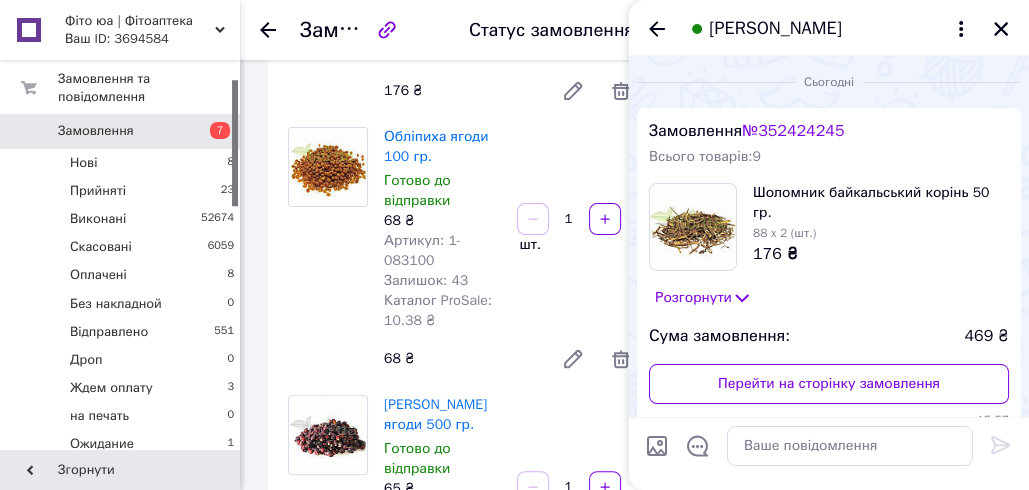 scroll, scrollTop: 392, scrollLeft: 0, axis: vertical 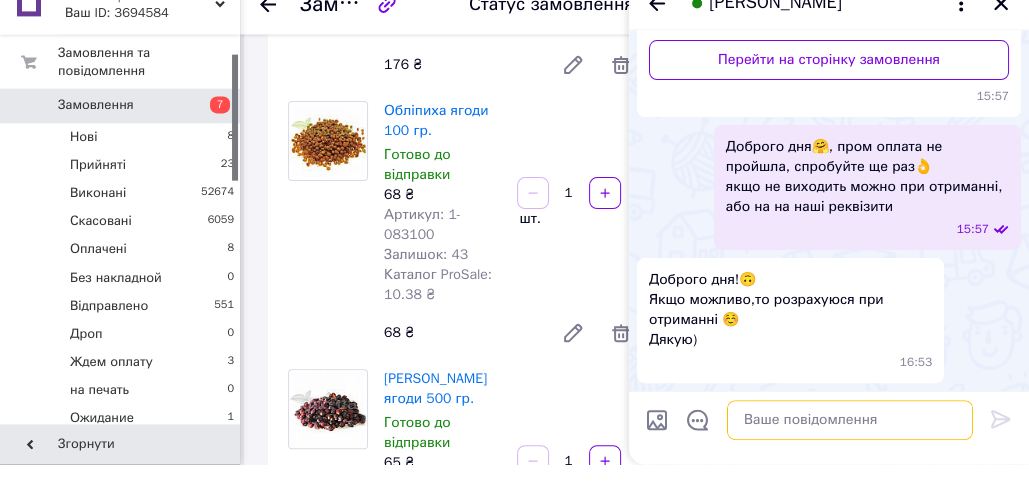 paste on "Дякуємо за замовлення! ттн [PHONE_NUMBER] тел.[PHONE_NUMBER] [DOMAIN_NAME]" 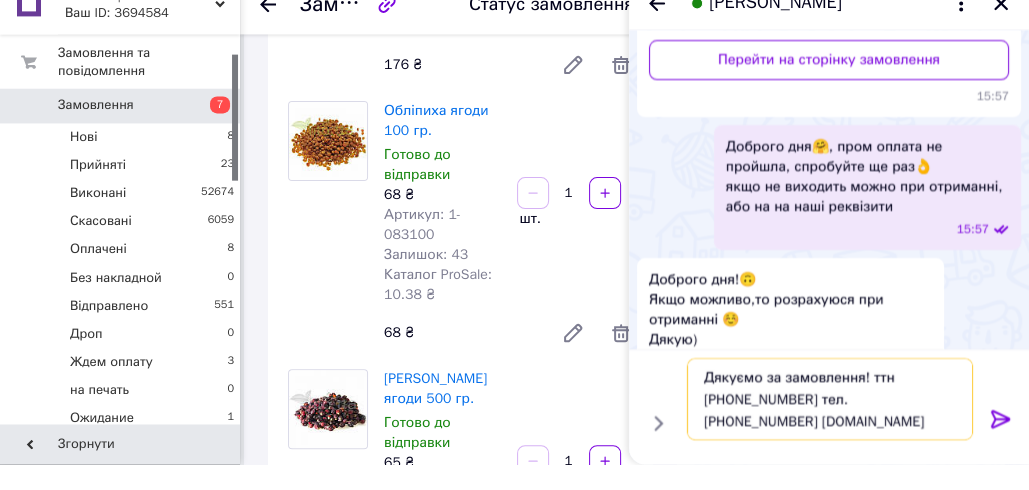type on "Дякуємо за замовлення! ттн [PHONE_NUMBER] тел.[PHONE_NUMBER] [DOMAIN_NAME]" 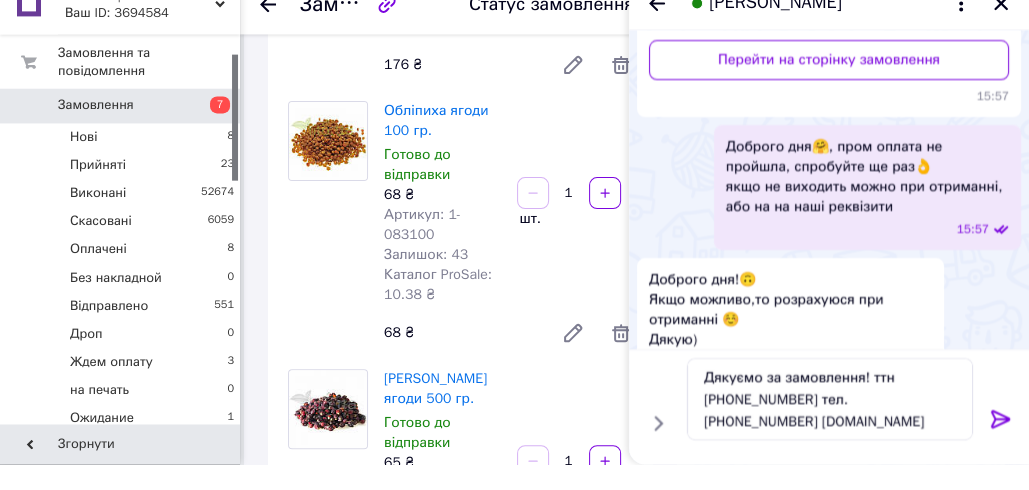 click 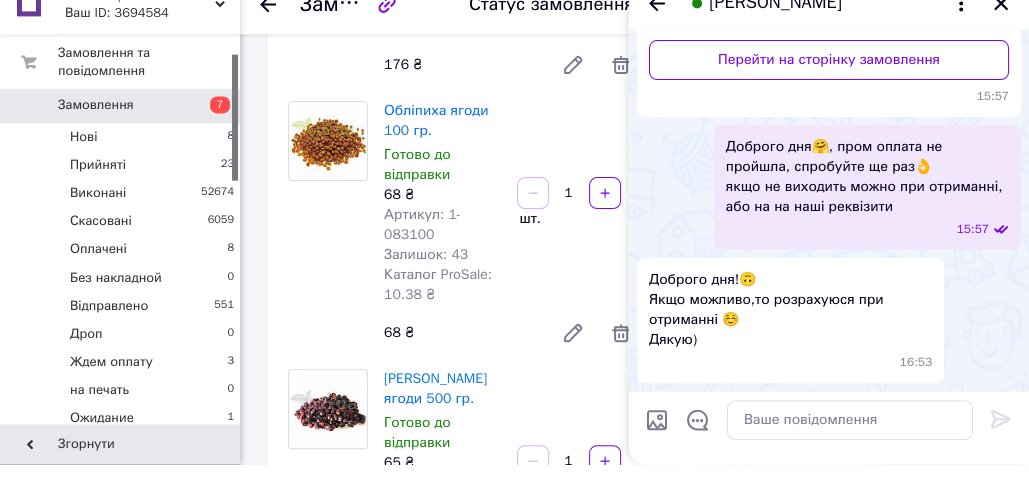 scroll, scrollTop: 411, scrollLeft: 0, axis: vertical 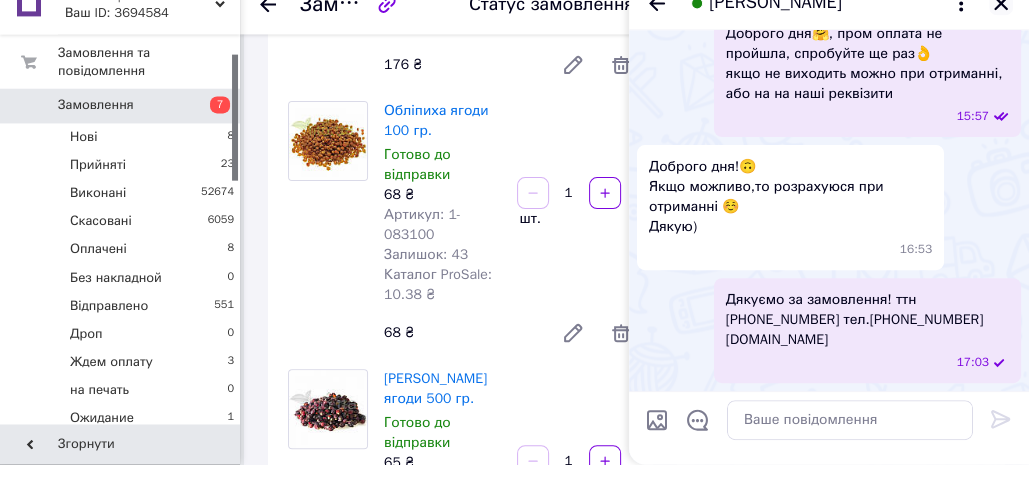 click 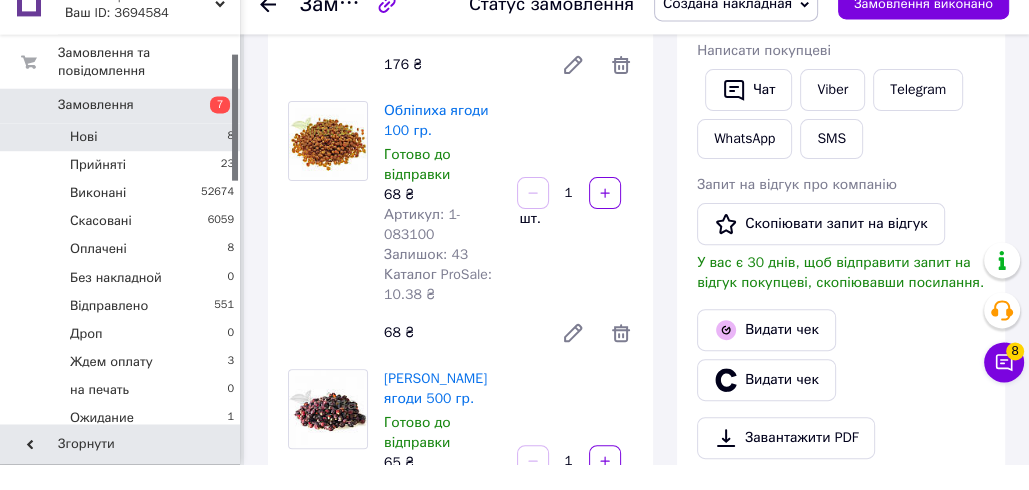 click on "Нові 8" at bounding box center [123, 163] 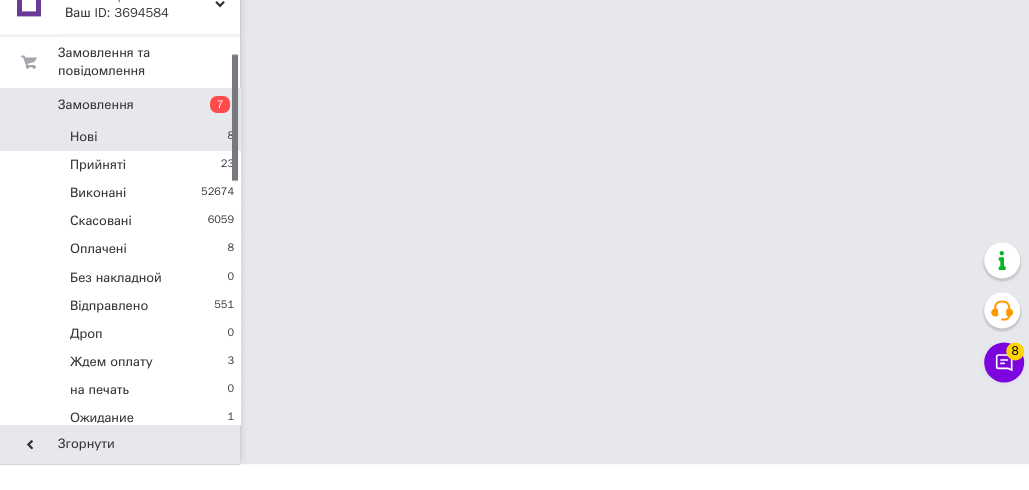 scroll, scrollTop: 0, scrollLeft: 0, axis: both 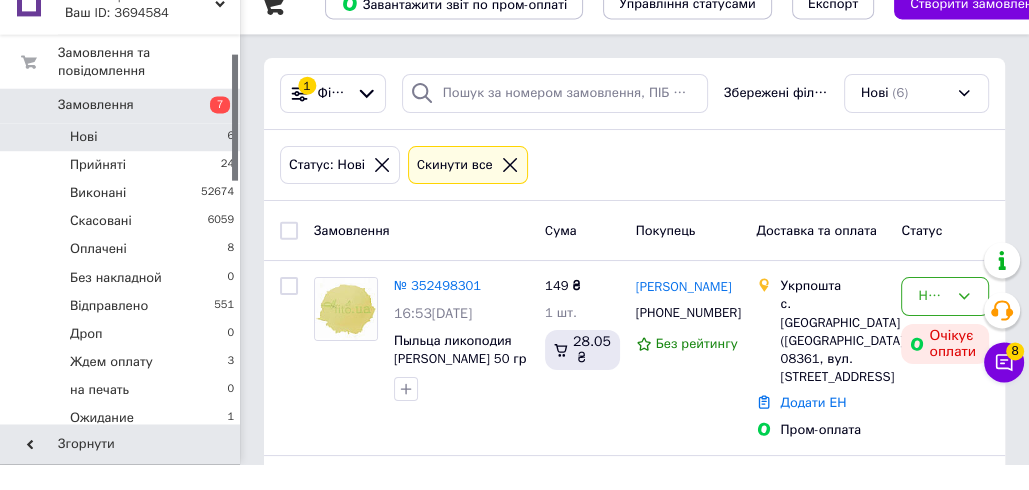 click on "Статус: Нові Cкинути все" at bounding box center [634, 191] 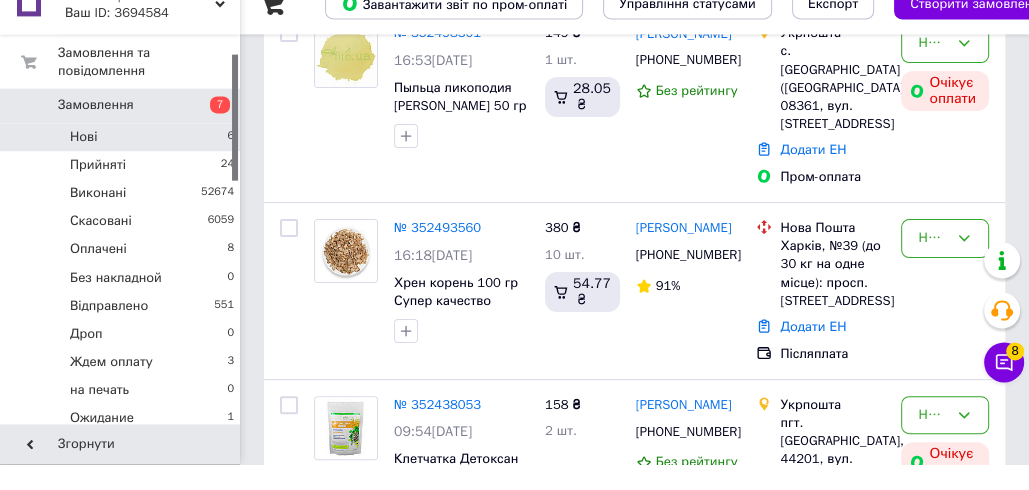 scroll, scrollTop: 288, scrollLeft: 0, axis: vertical 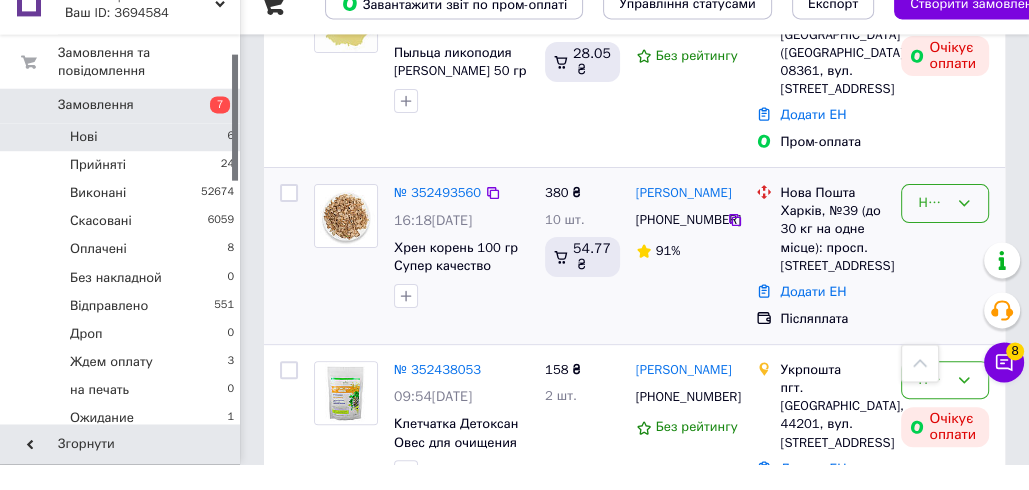 click on "Нове" at bounding box center [933, 229] 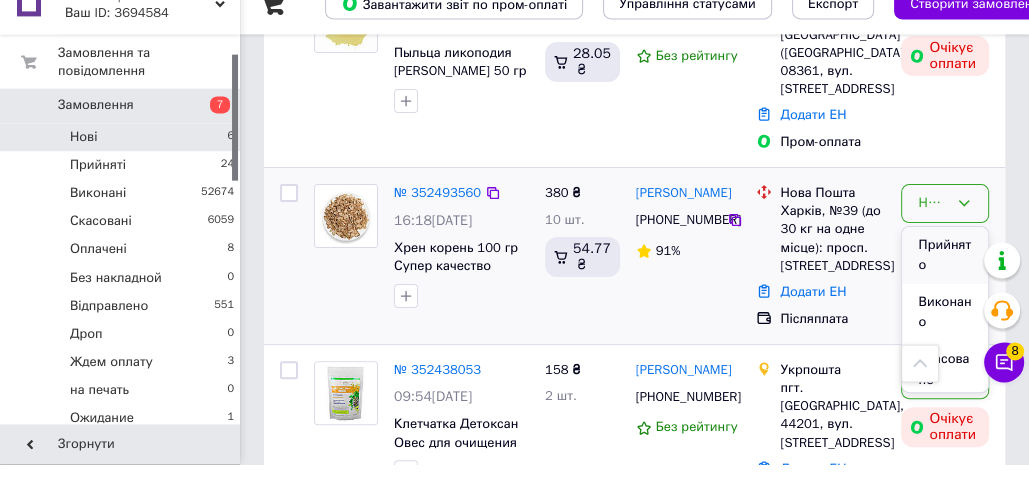 click on "Прийнято" at bounding box center [945, 281] 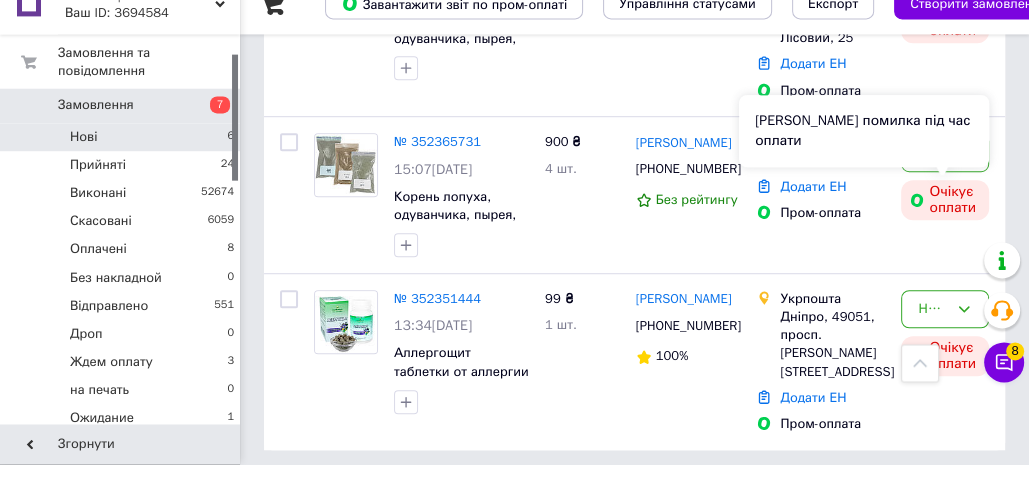scroll, scrollTop: 881, scrollLeft: 0, axis: vertical 